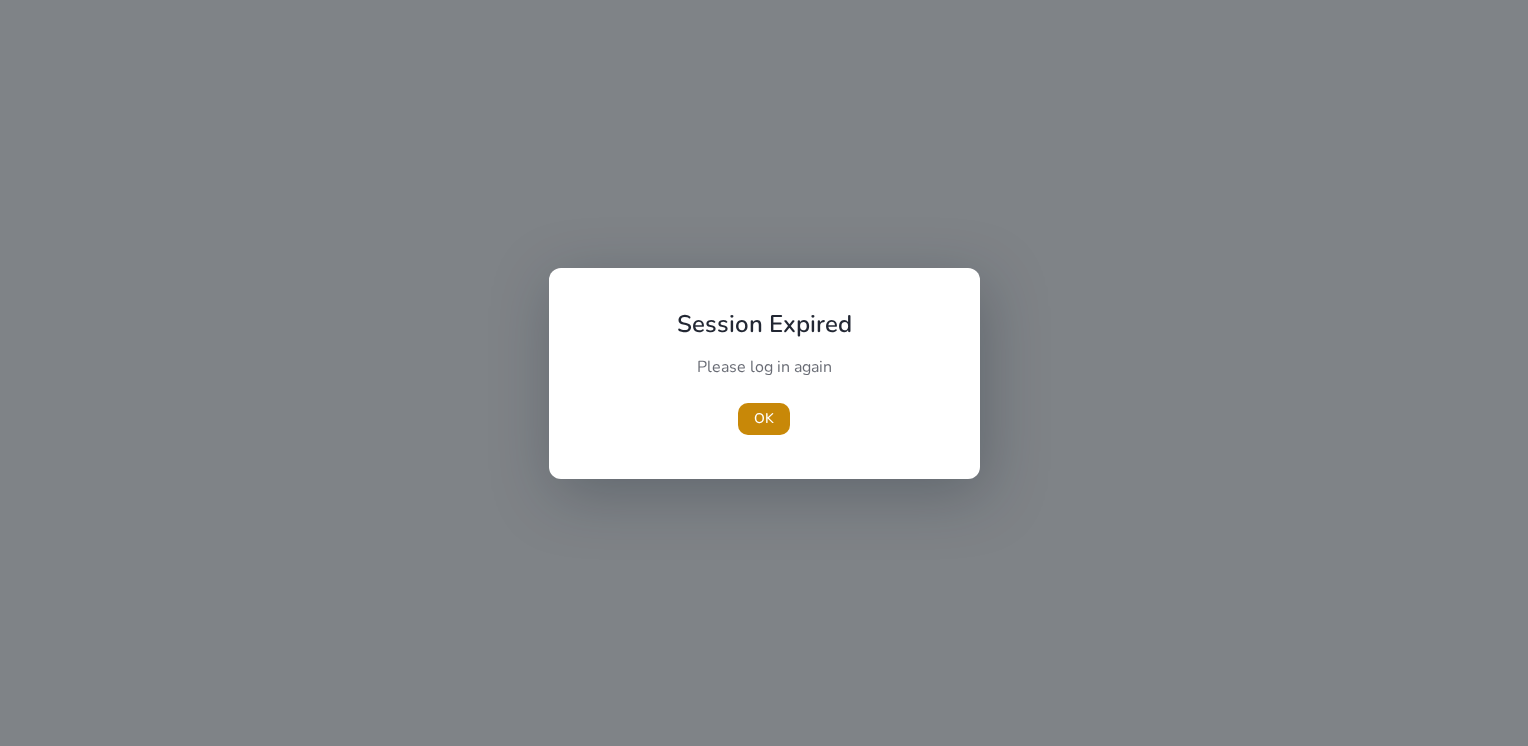 scroll, scrollTop: 0, scrollLeft: 0, axis: both 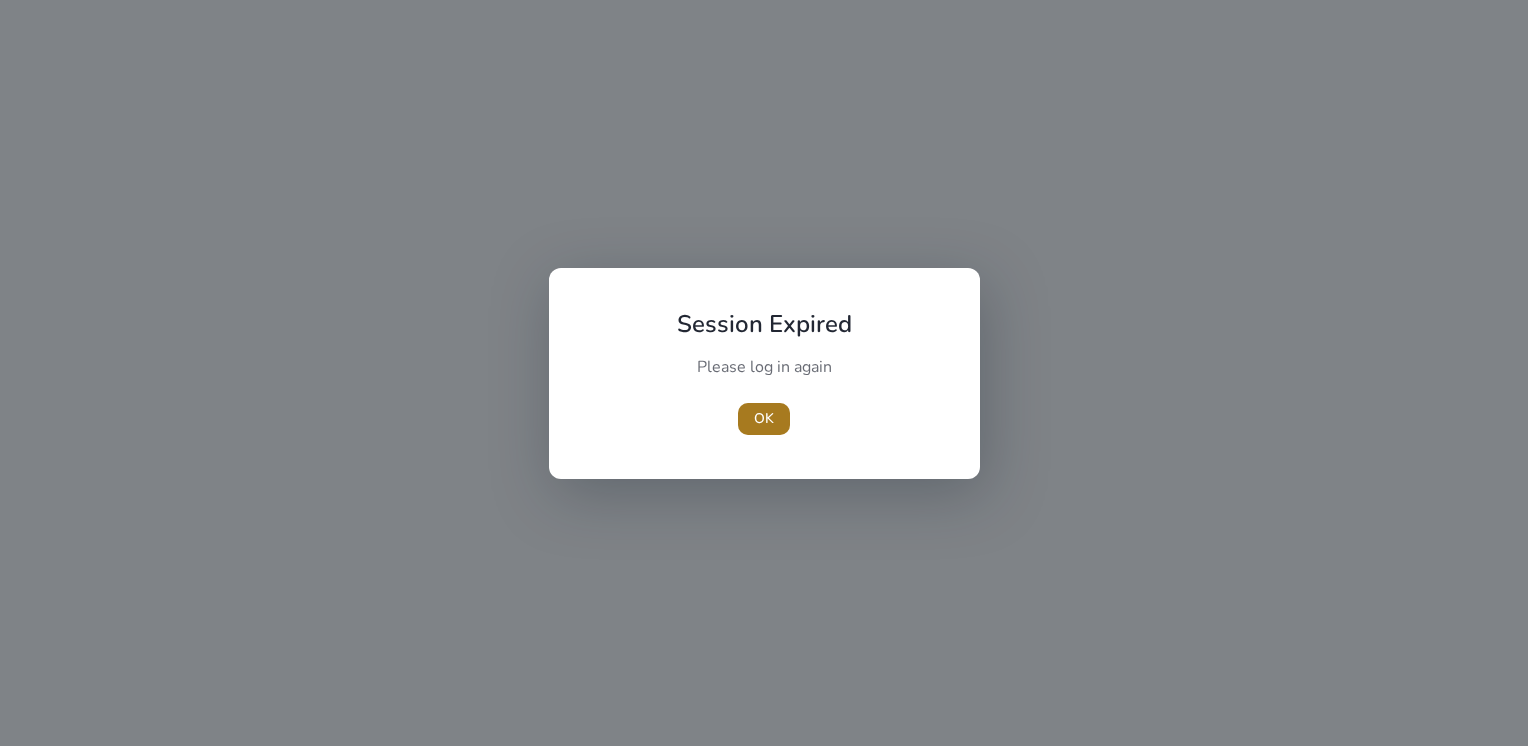 click on "OK" at bounding box center [764, 418] 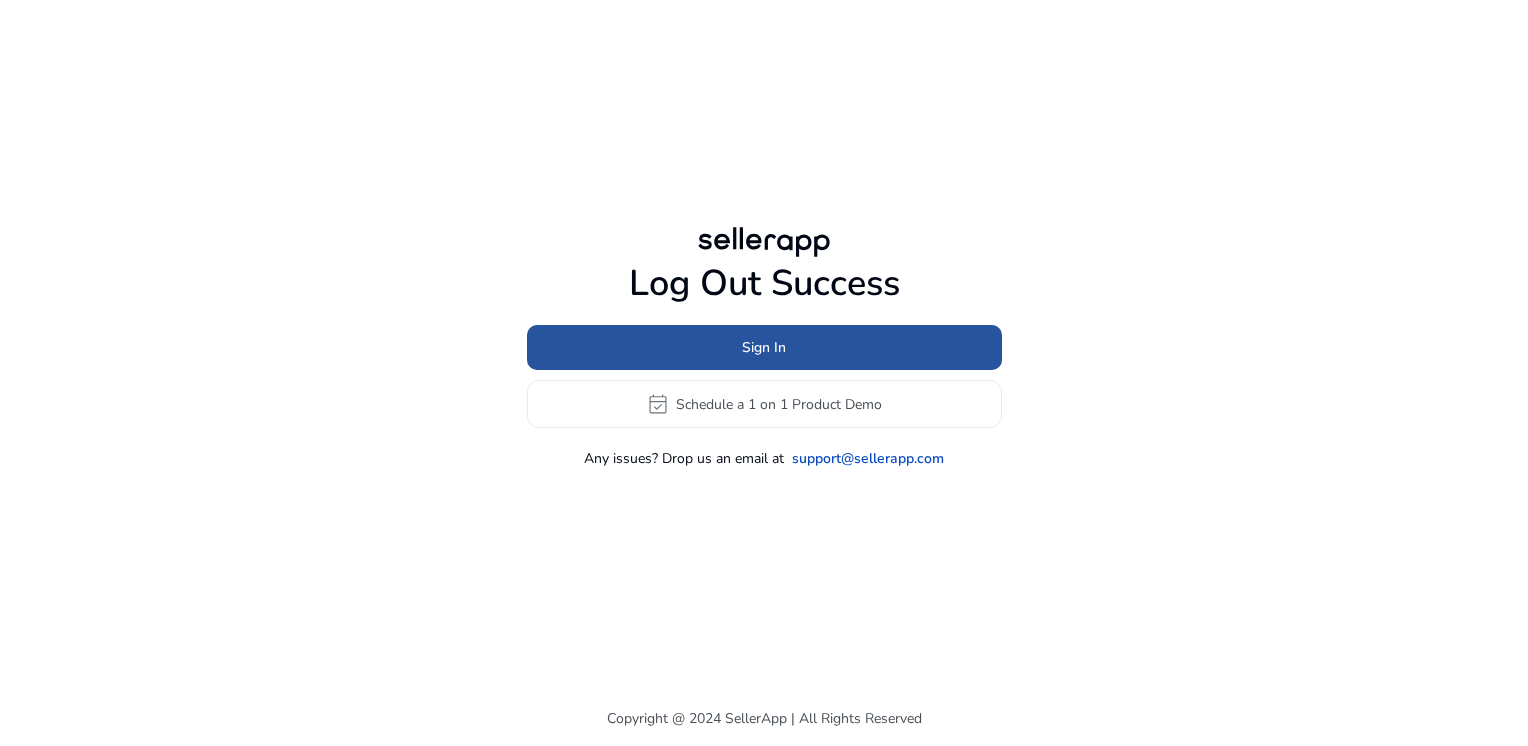 click 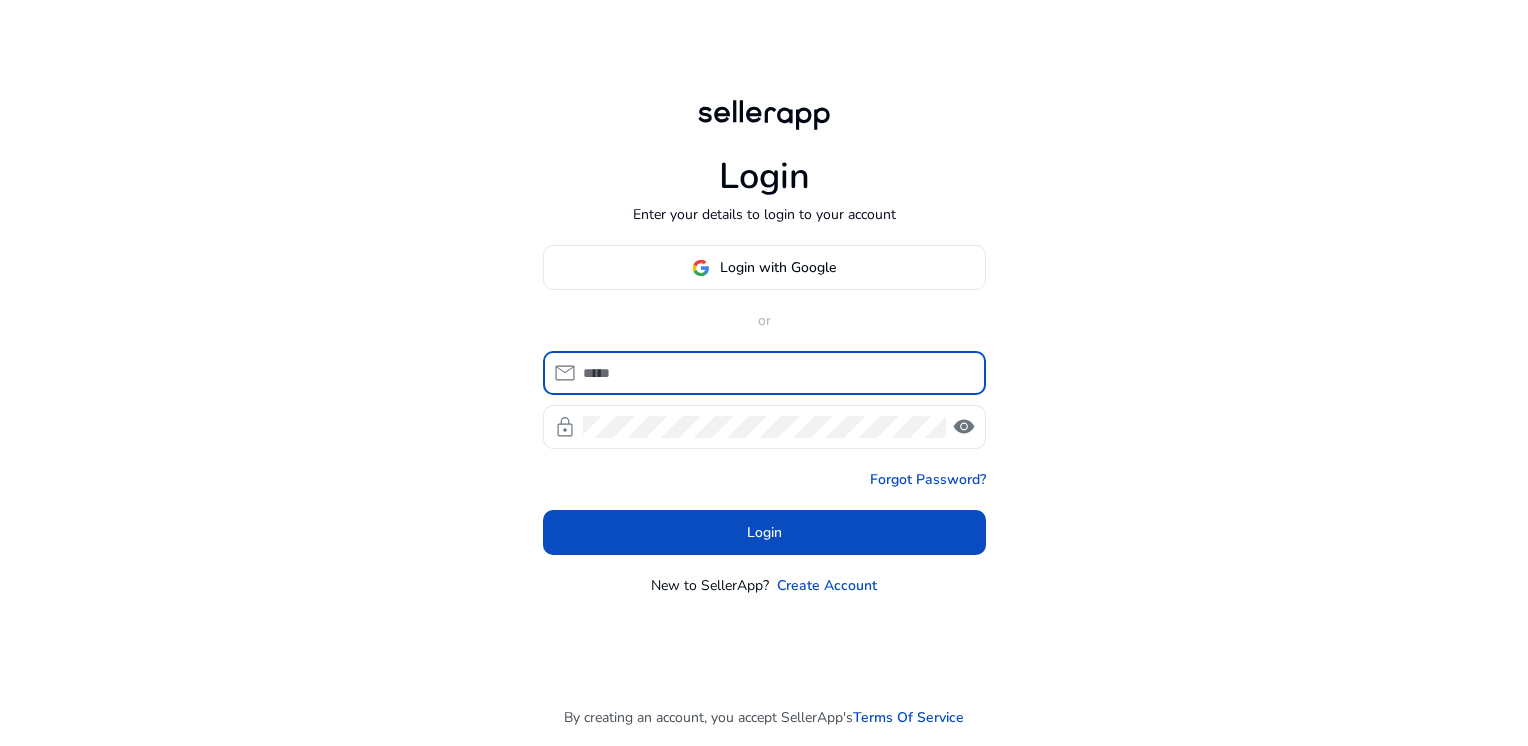 type on "**********" 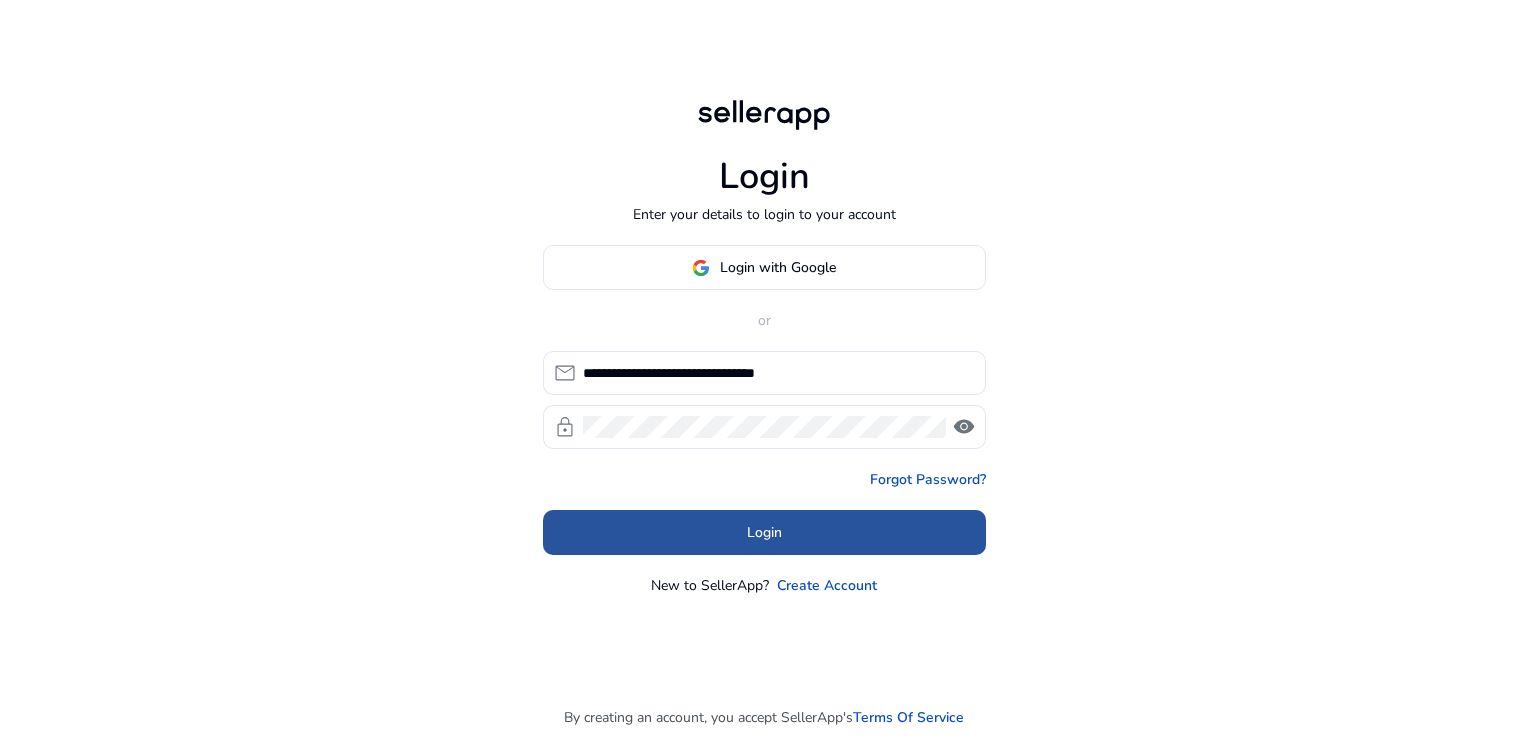 click at bounding box center [764, 533] 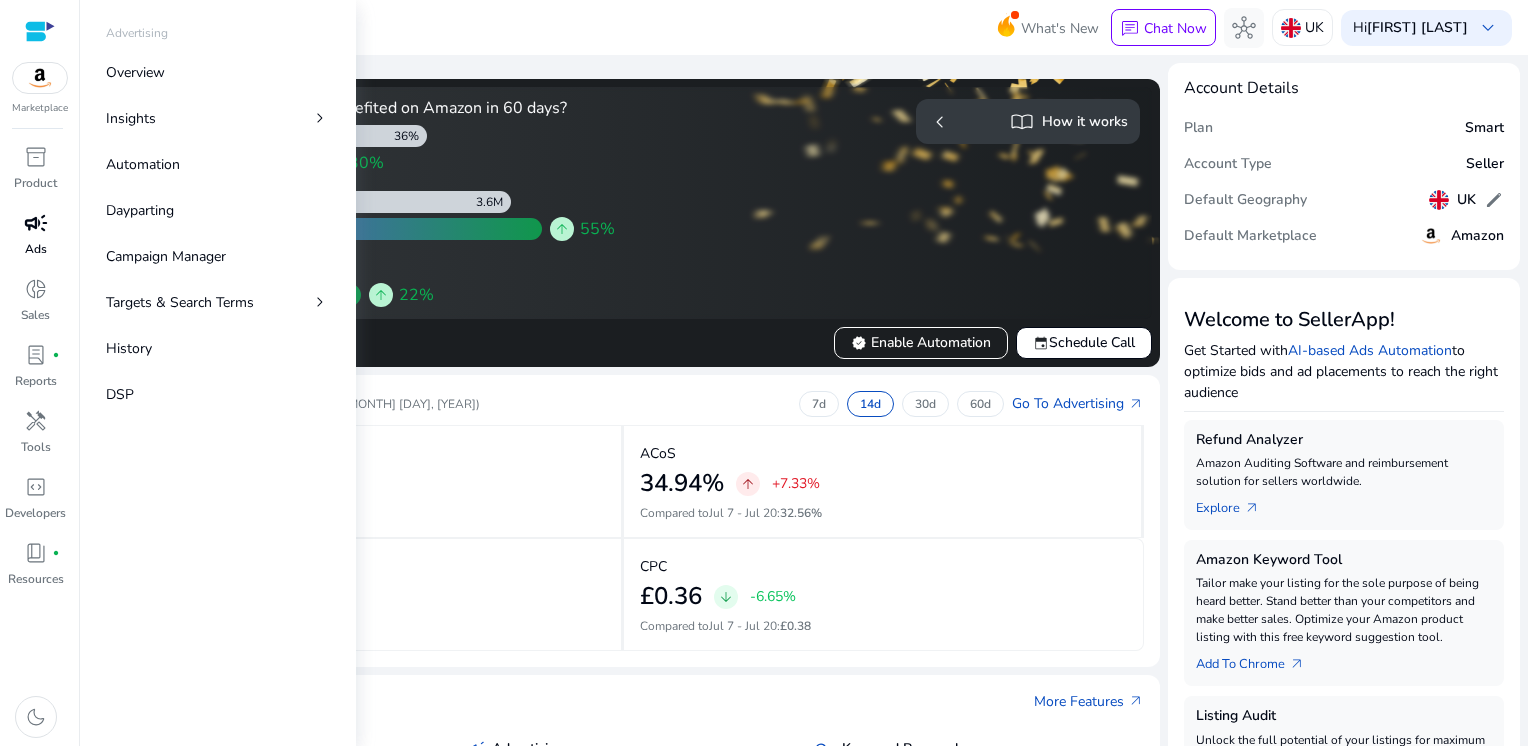 click on "Ads" at bounding box center [36, 249] 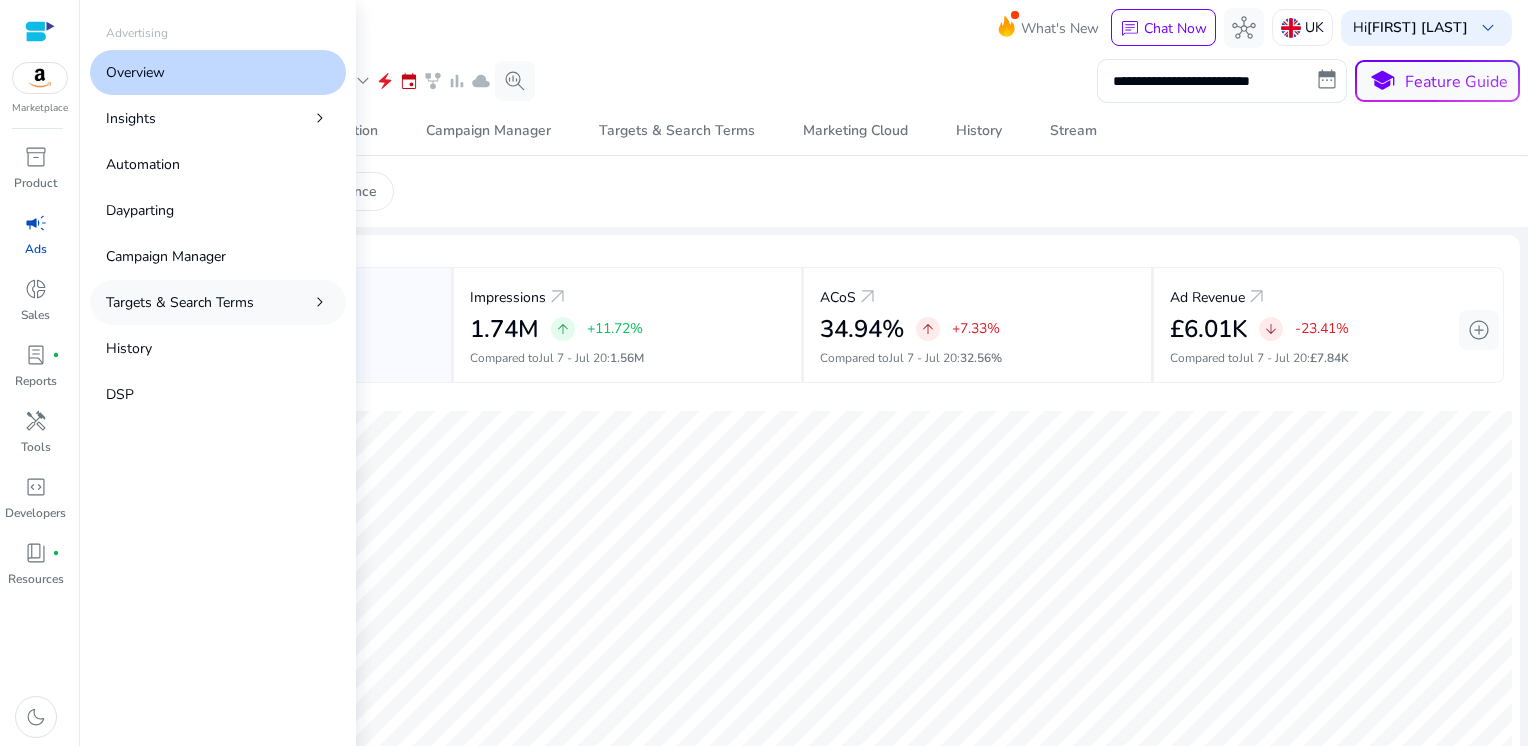 click on "Targets & Search Terms" at bounding box center (180, 302) 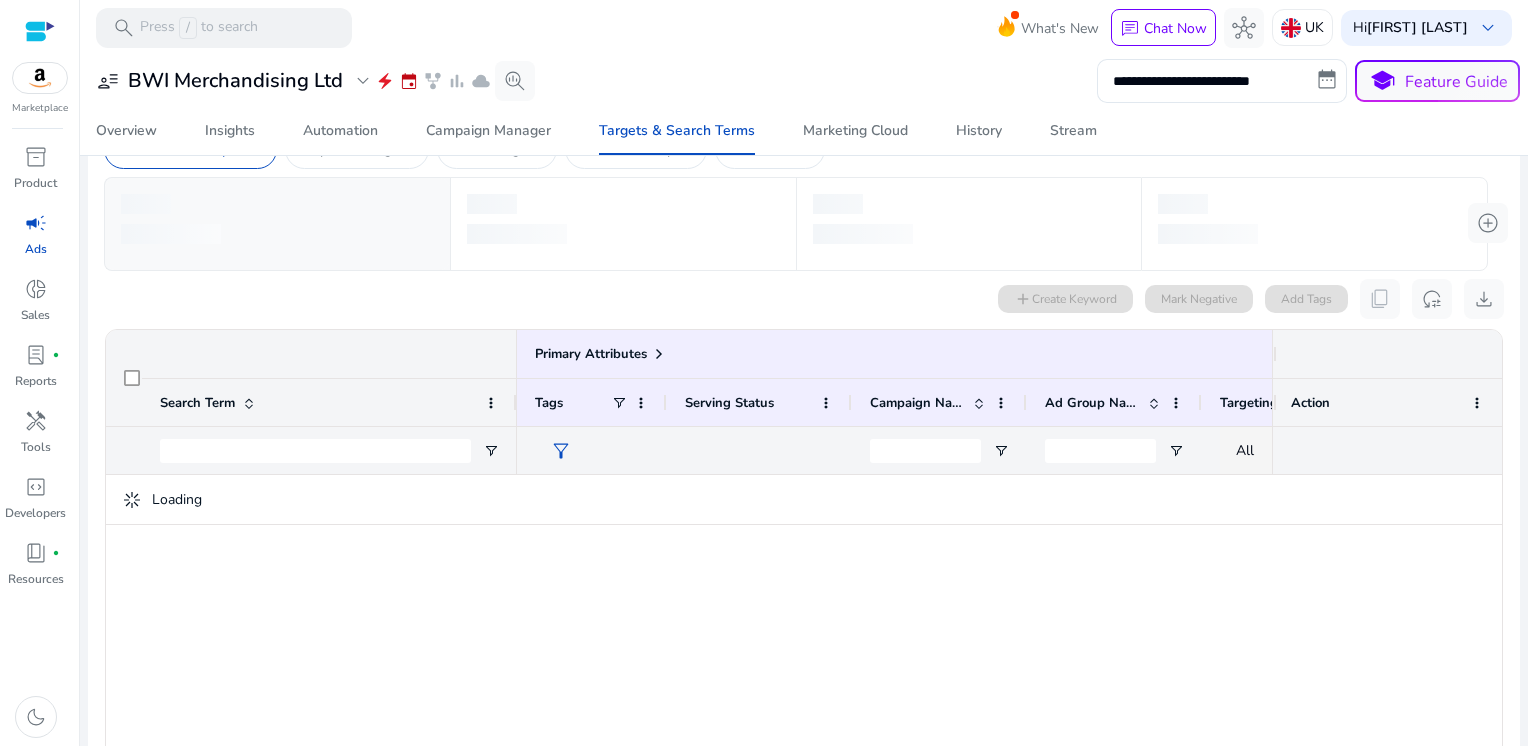 scroll, scrollTop: 68, scrollLeft: 0, axis: vertical 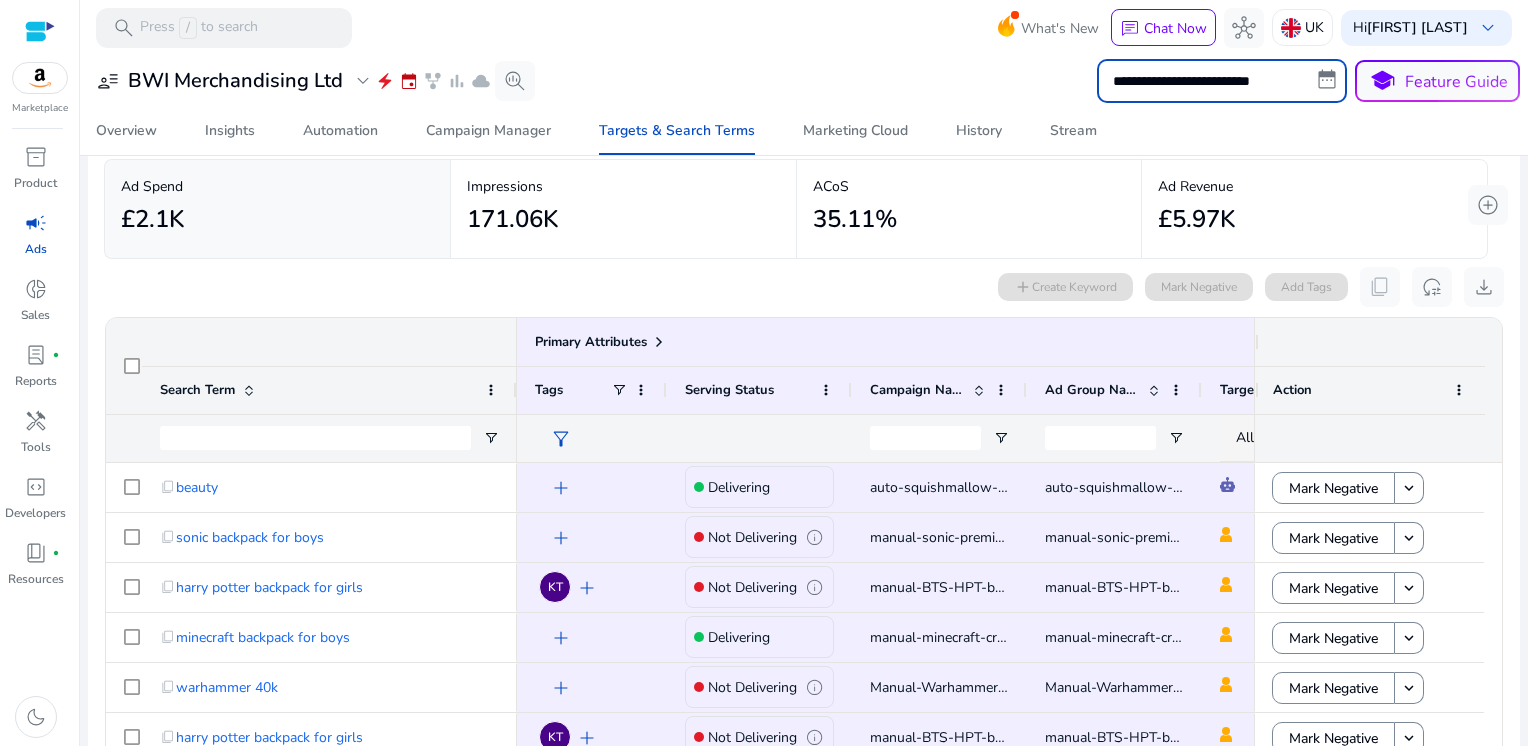 click on "**********" at bounding box center [1222, 81] 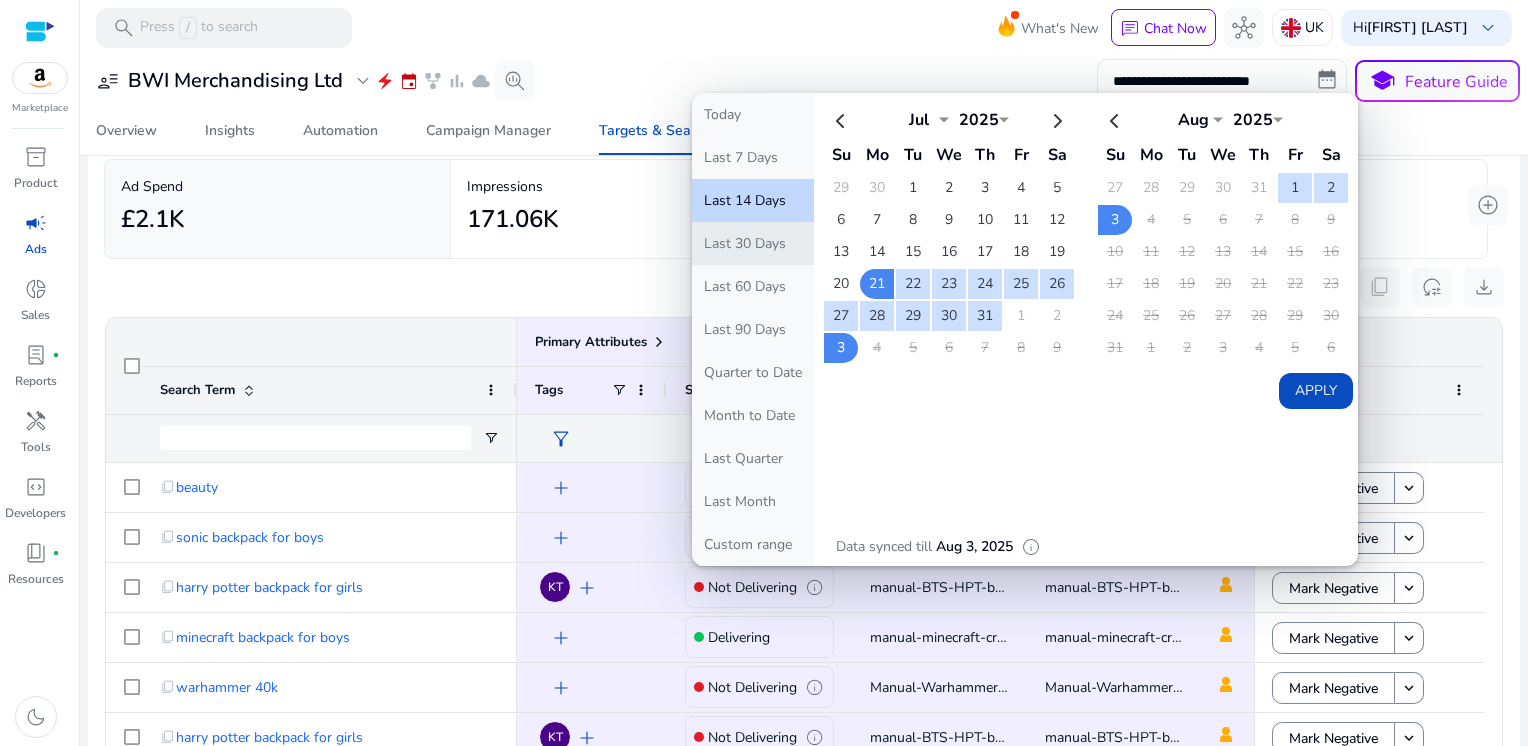 click on "Last 30 Days" 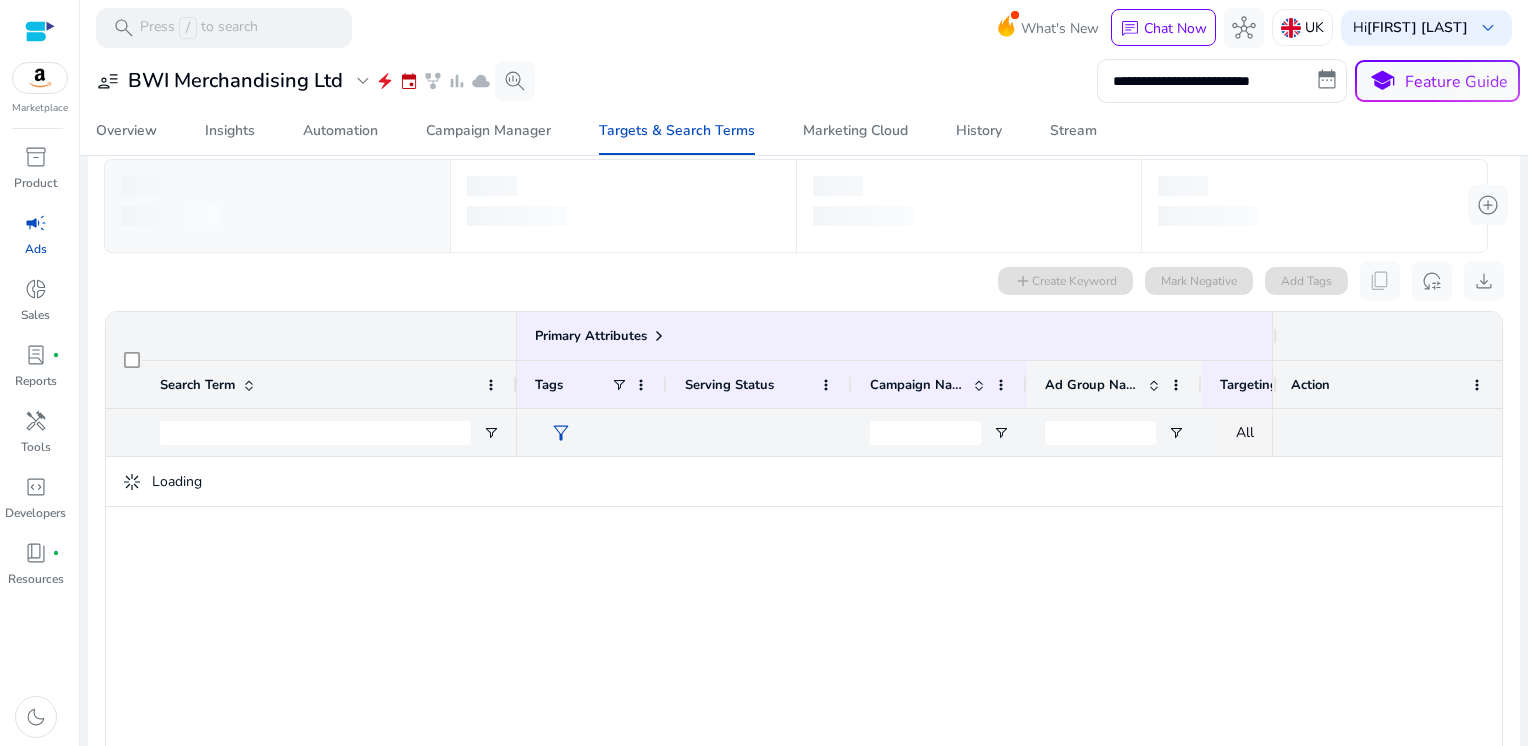 scroll, scrollTop: 0, scrollLeft: 139, axis: horizontal 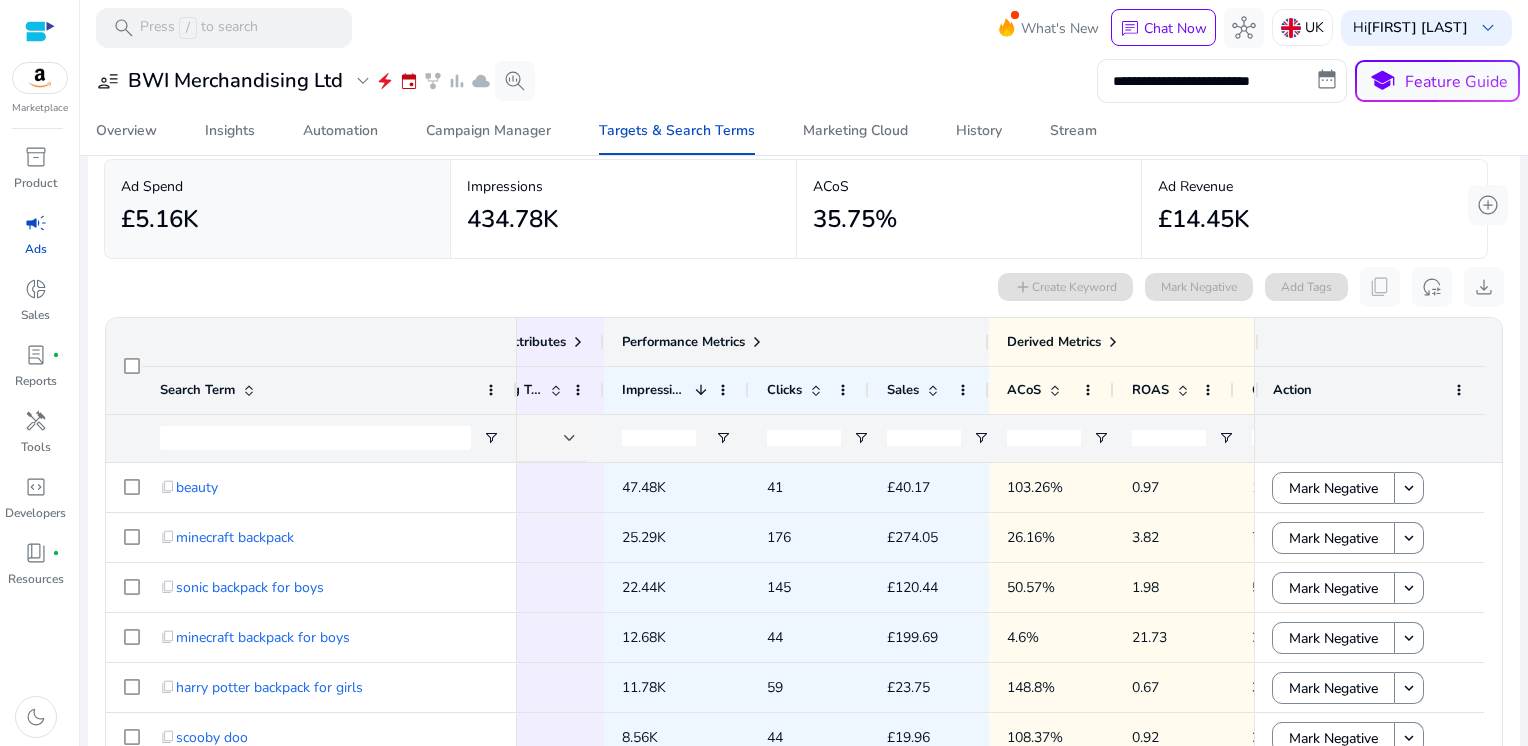 click 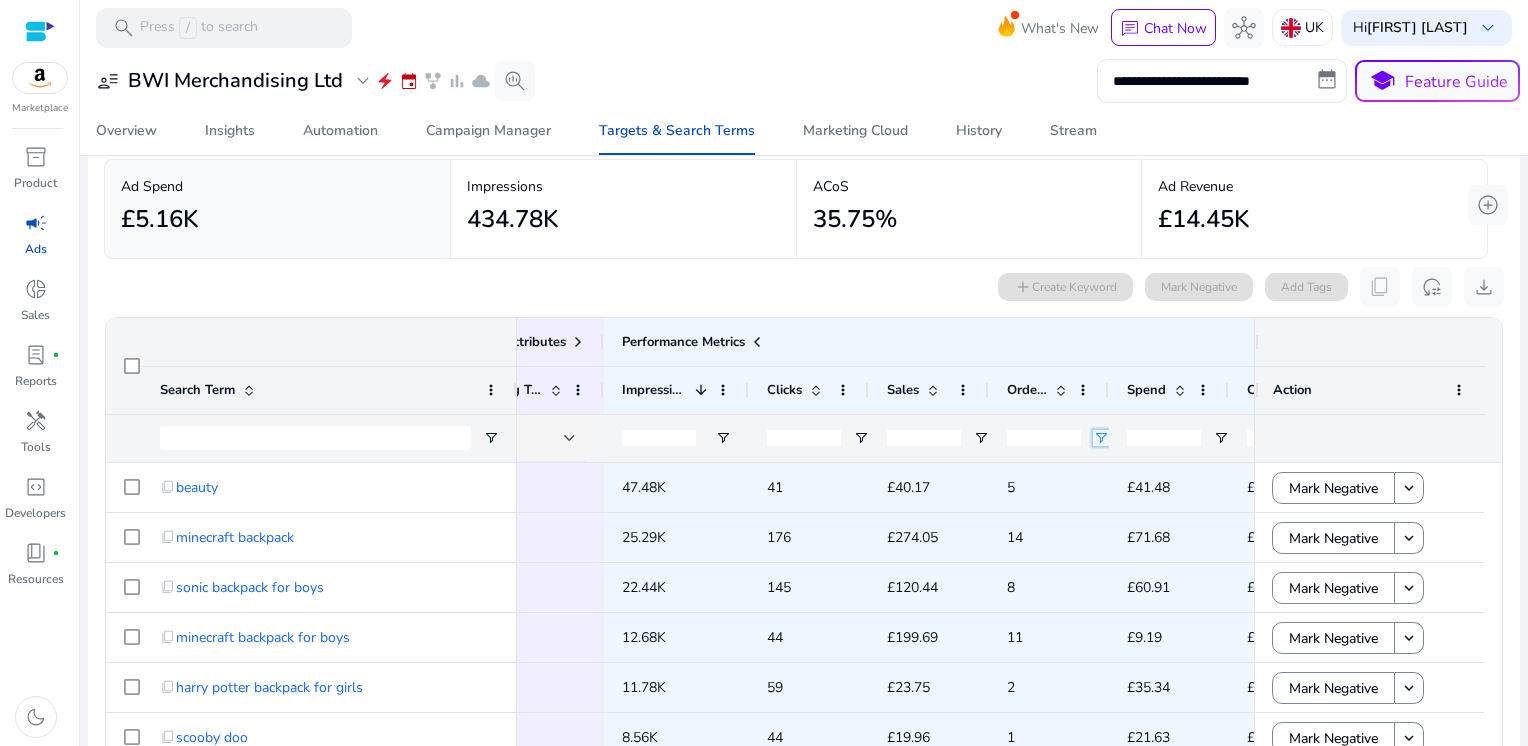 click 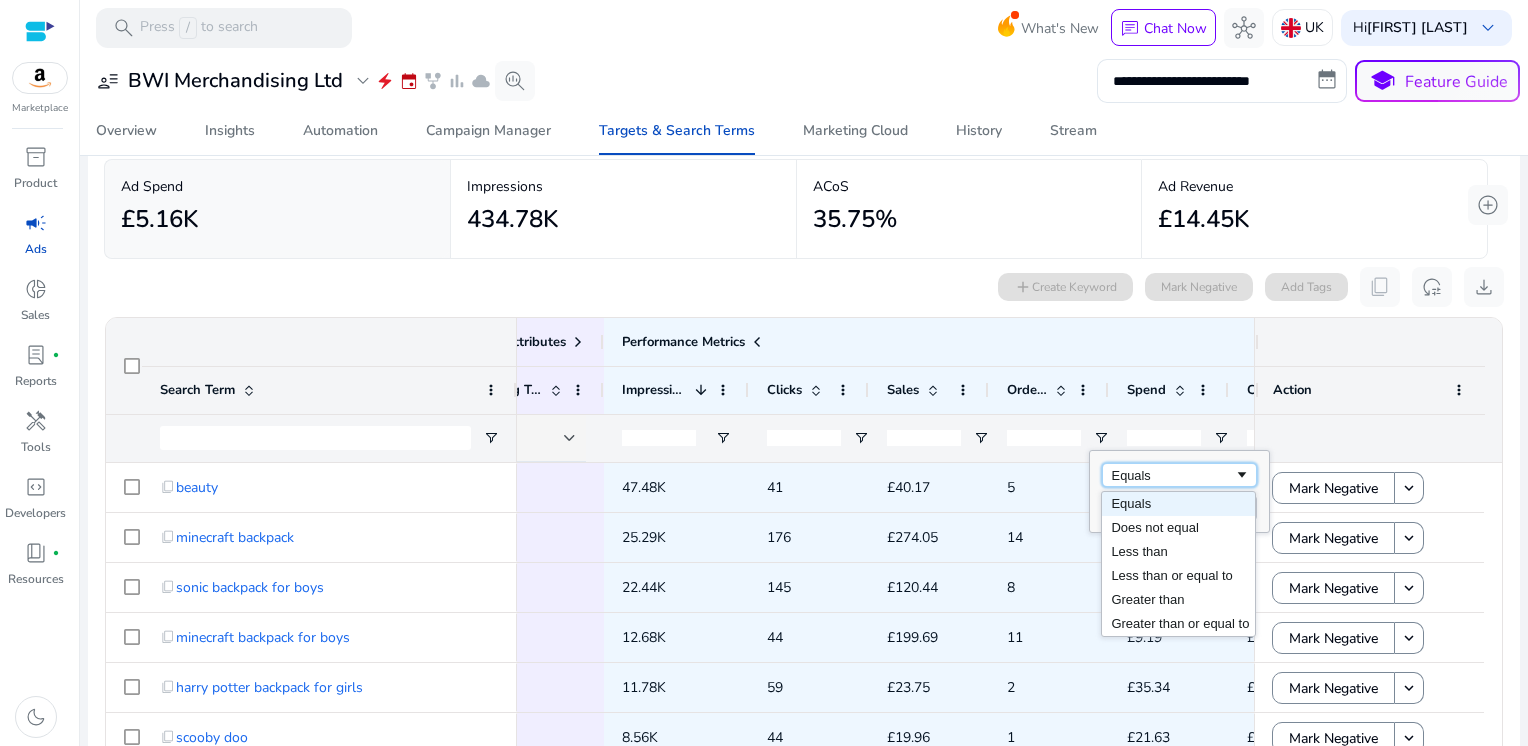 click on "Equals" at bounding box center [1173, 475] 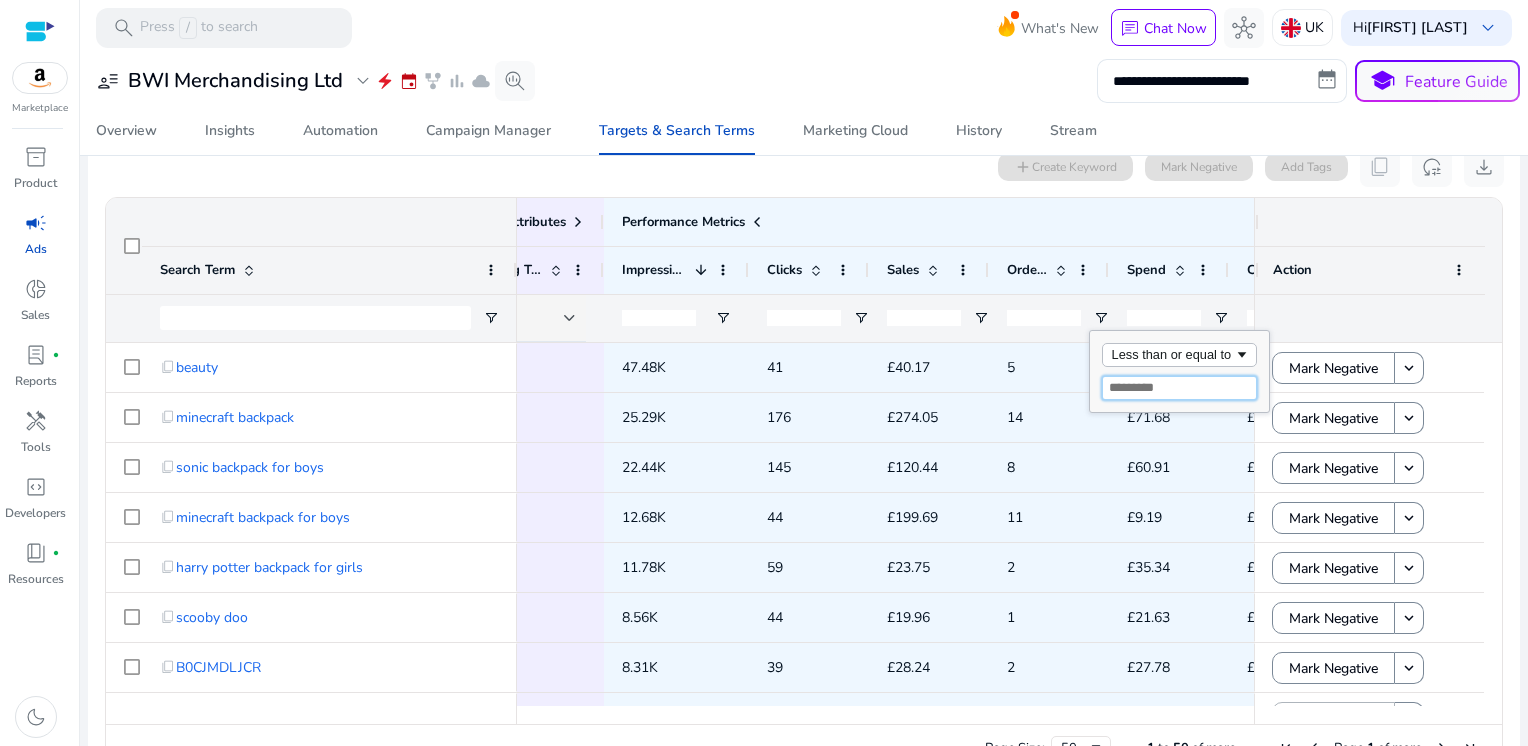 click at bounding box center [1179, 388] 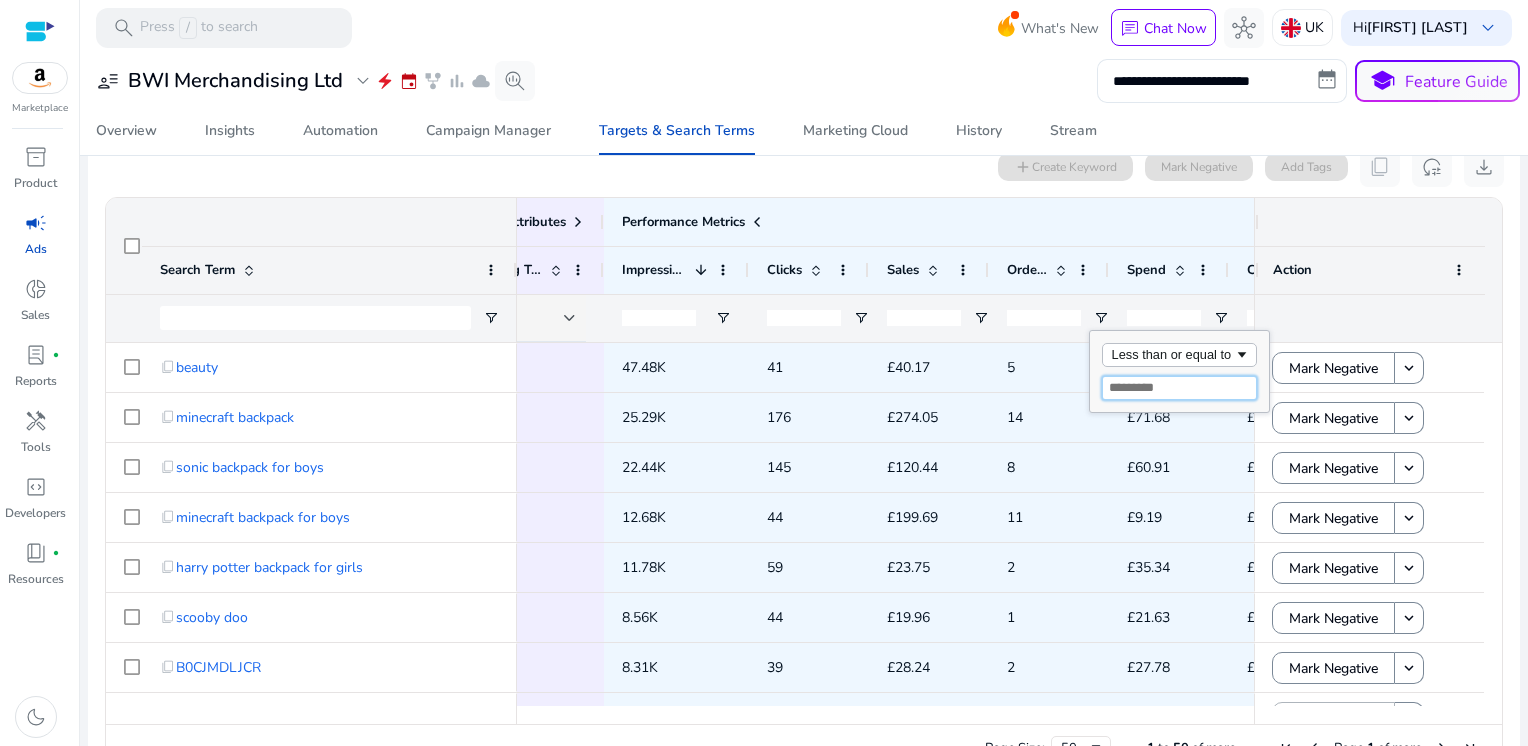 type on "*" 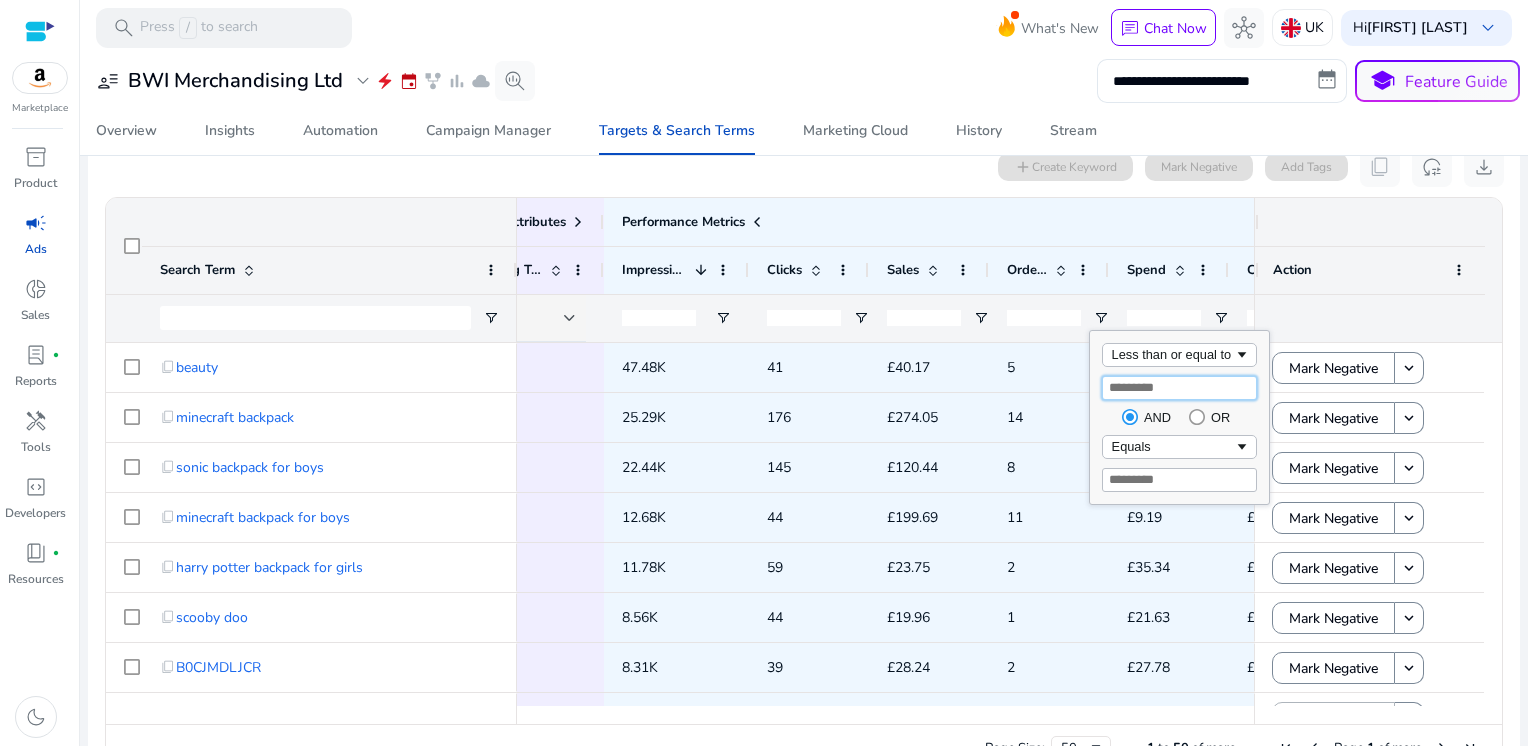 type on "*" 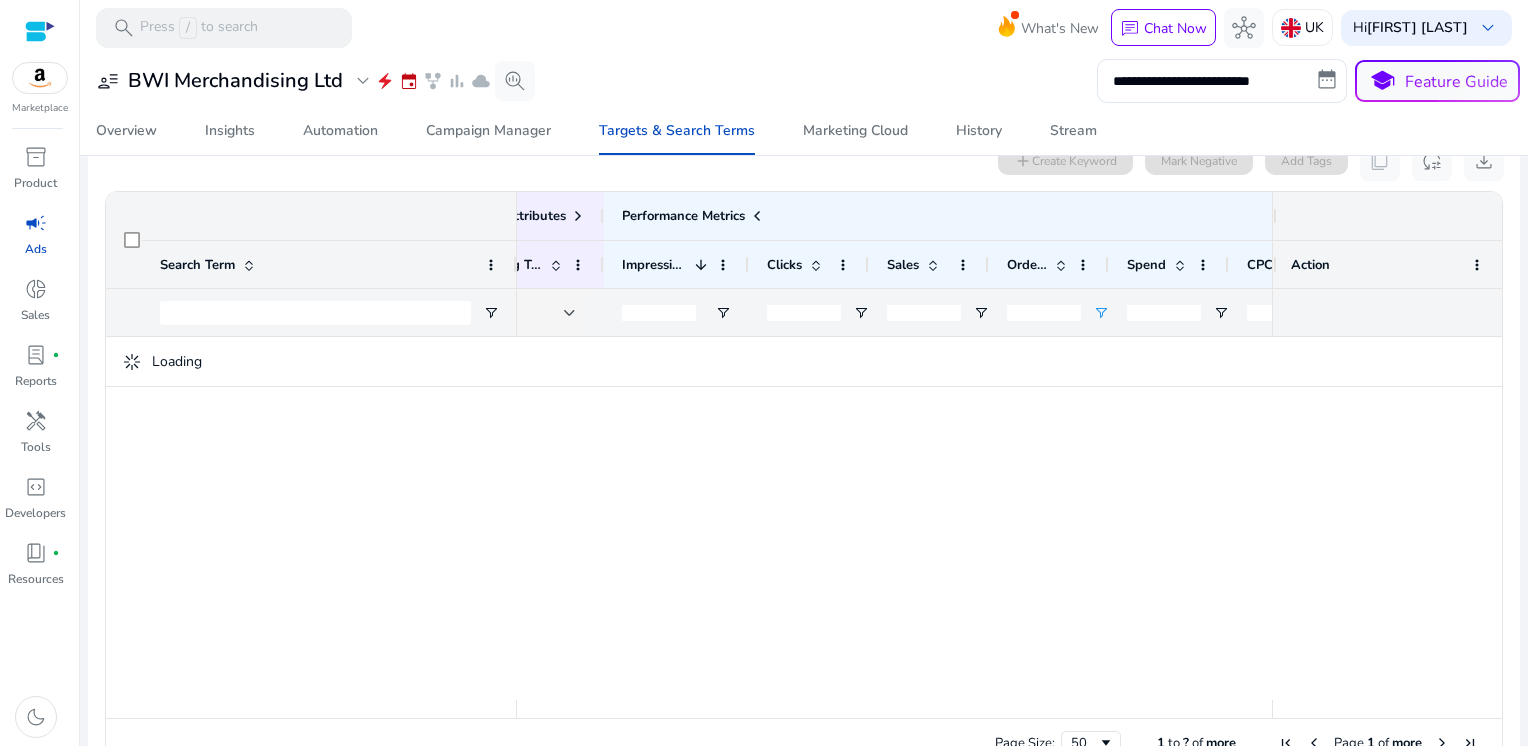 click 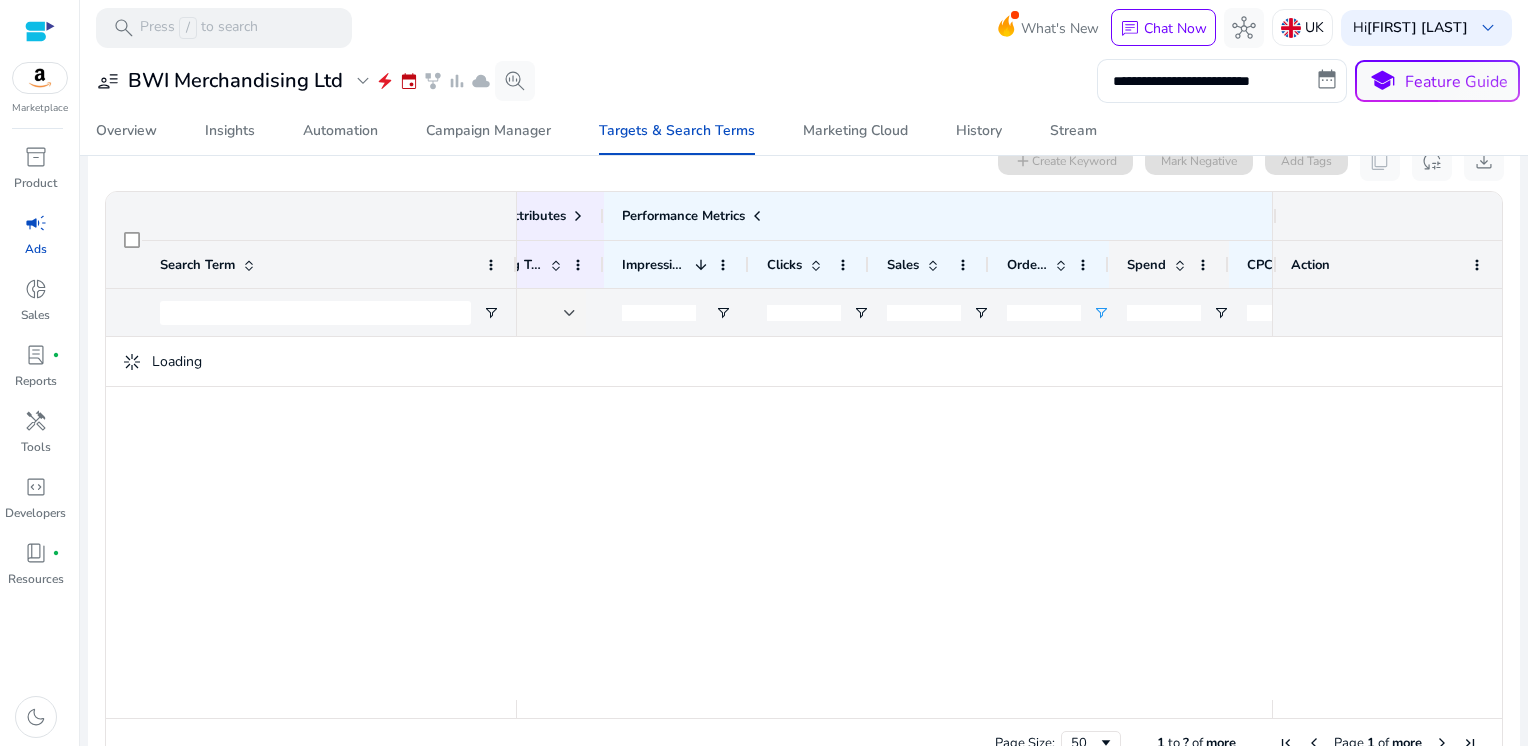 click 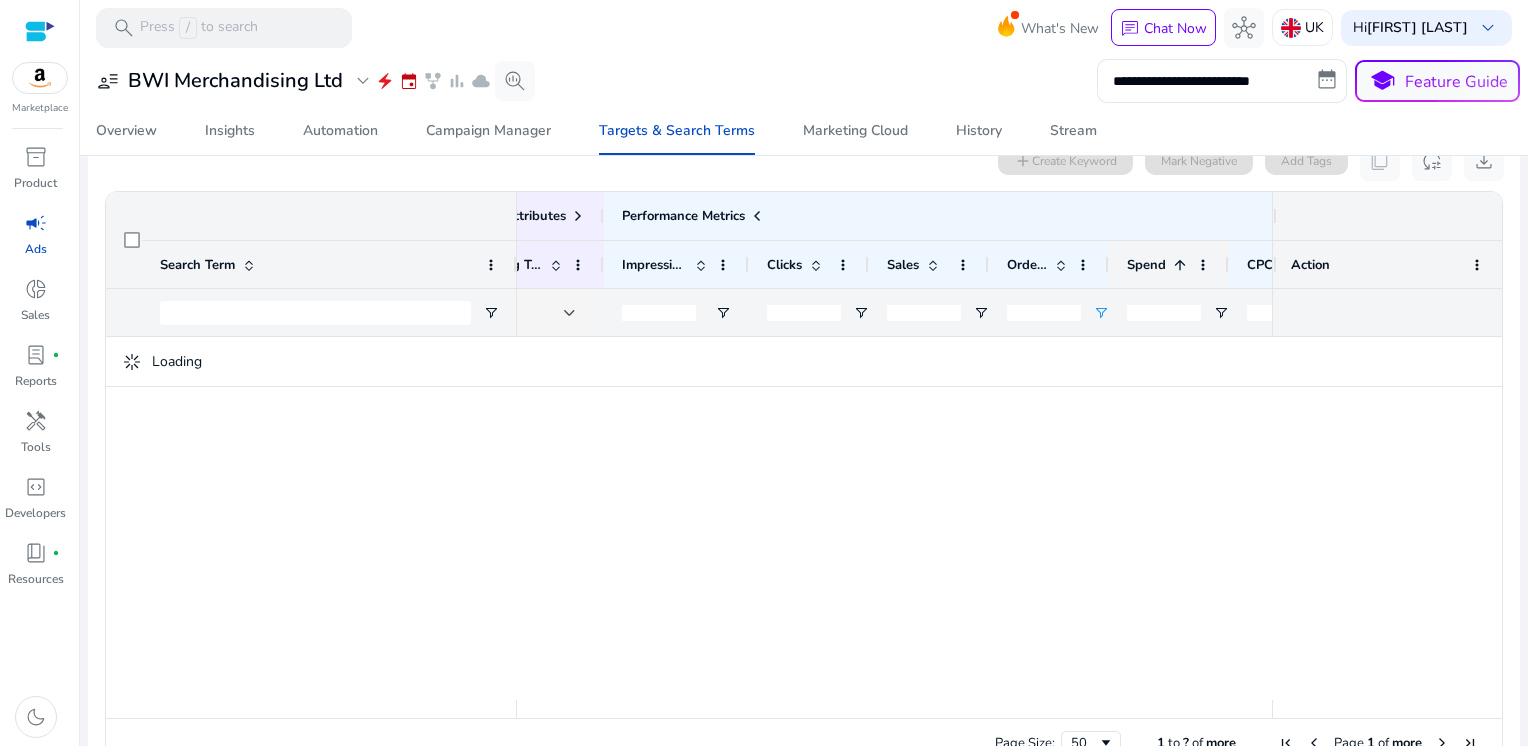 click 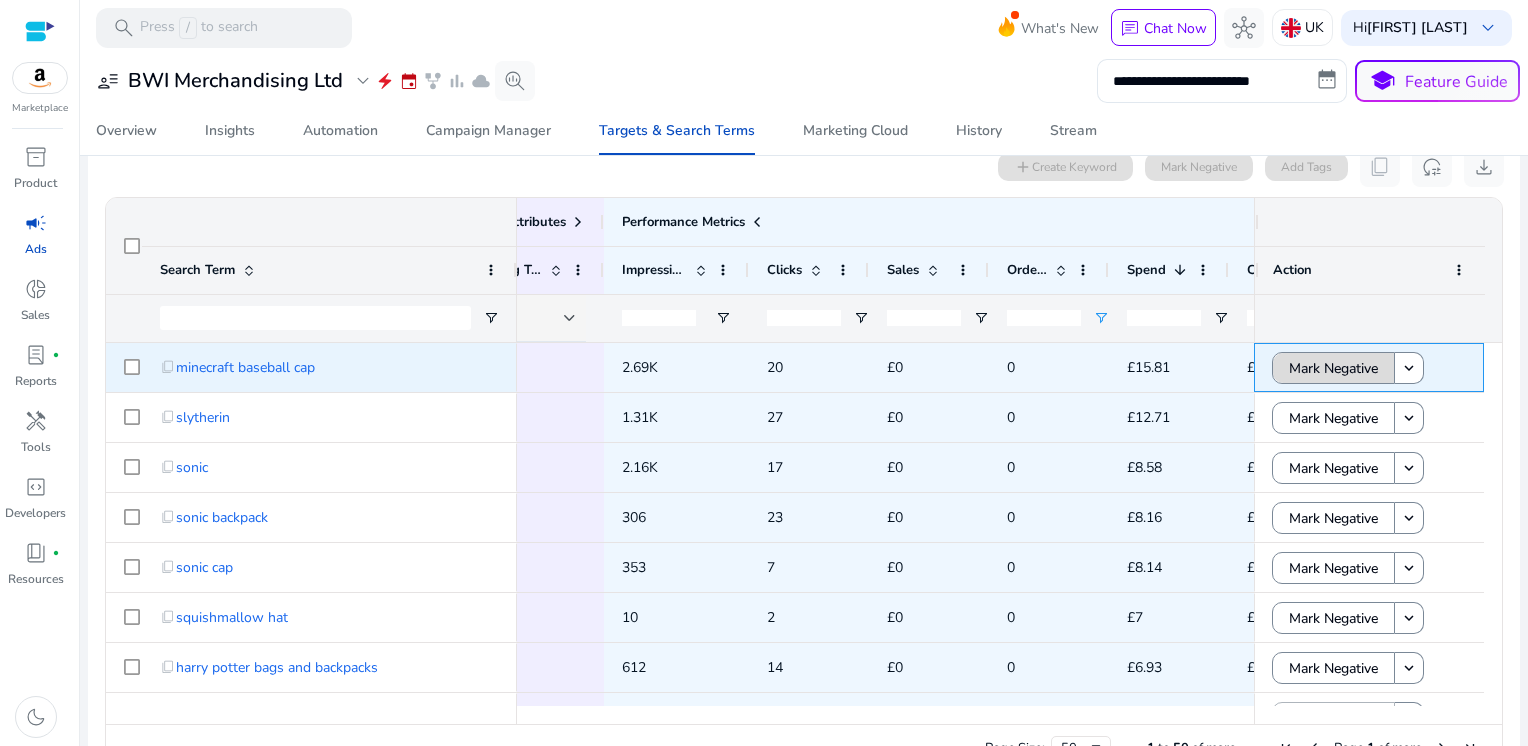 click on "Mark Negative" 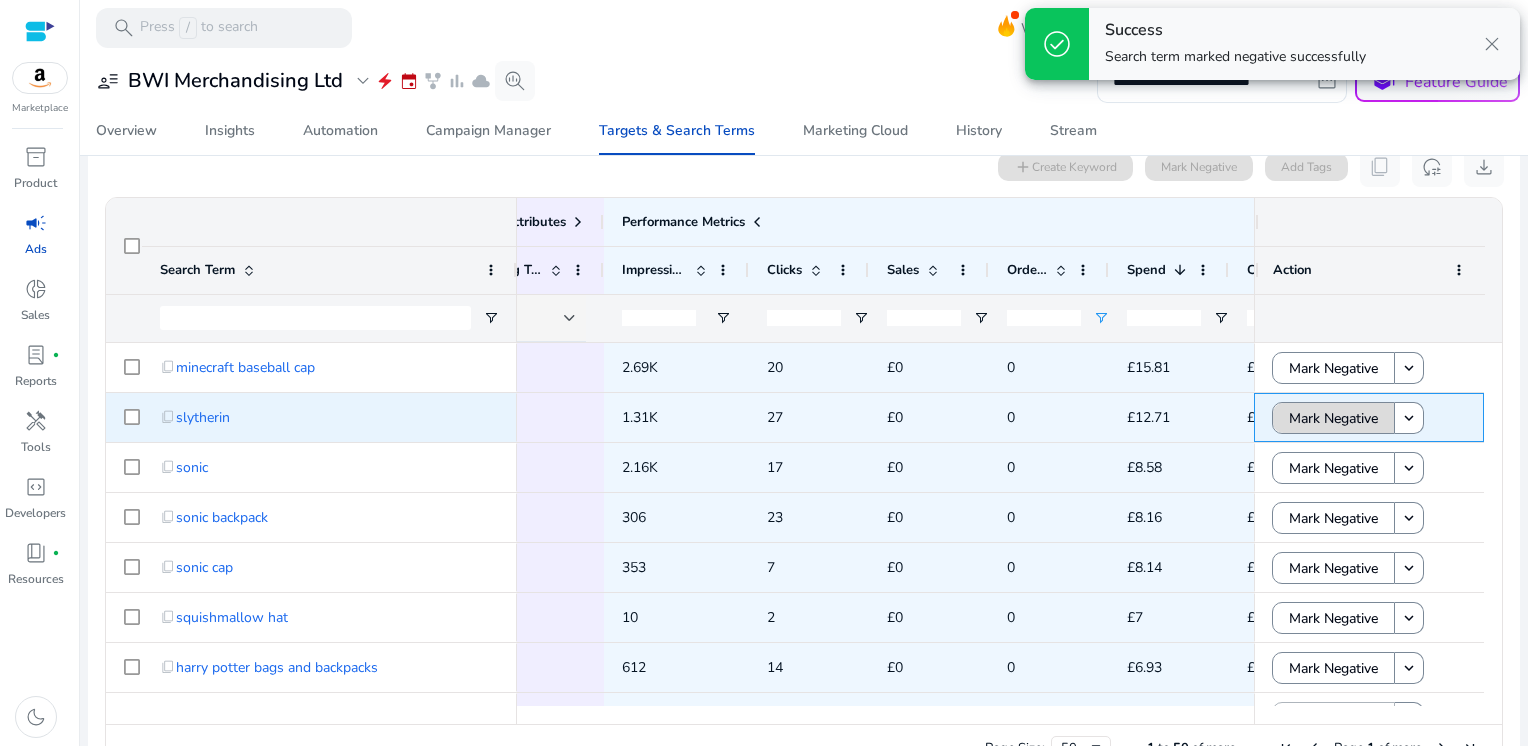 click on "Mark Negative" 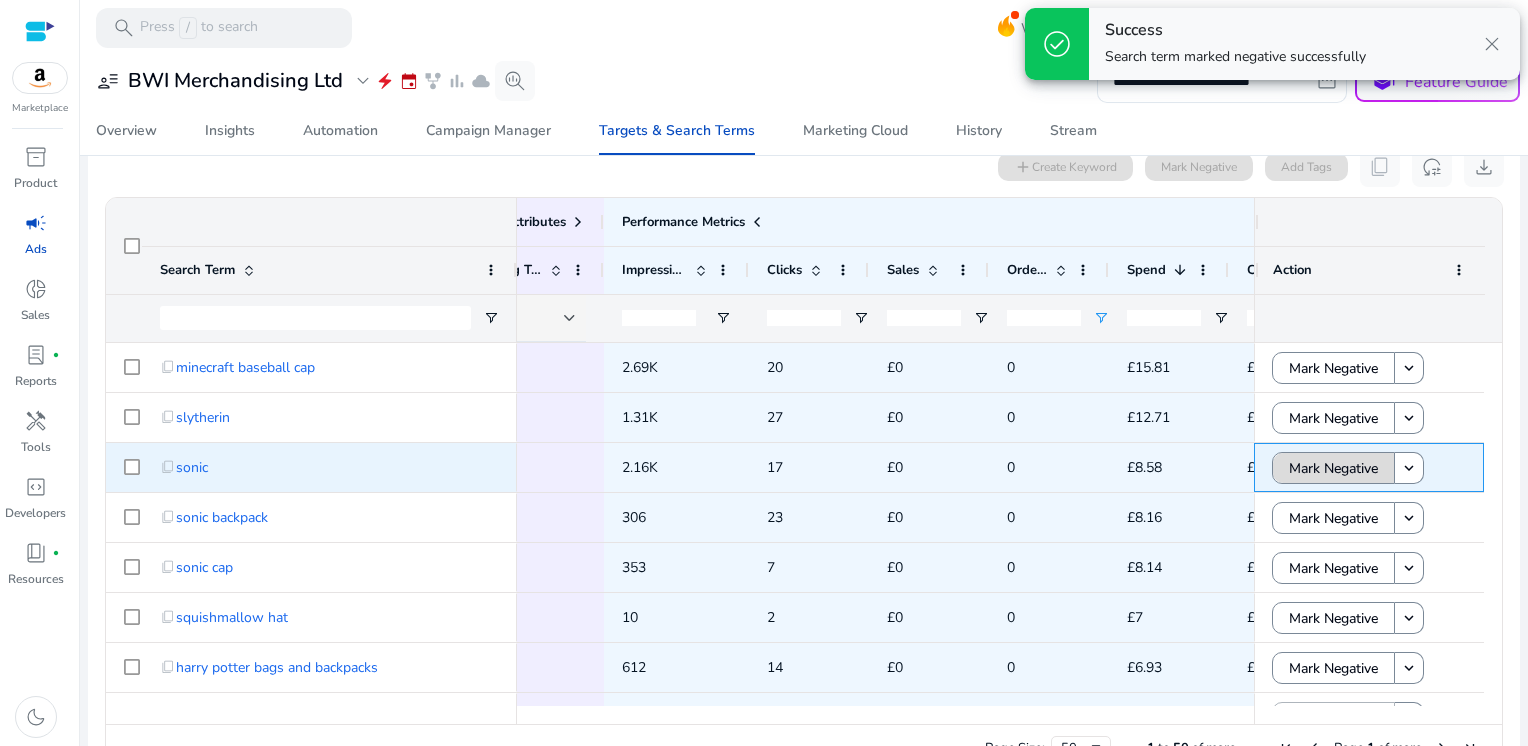 click on "Mark Negative" 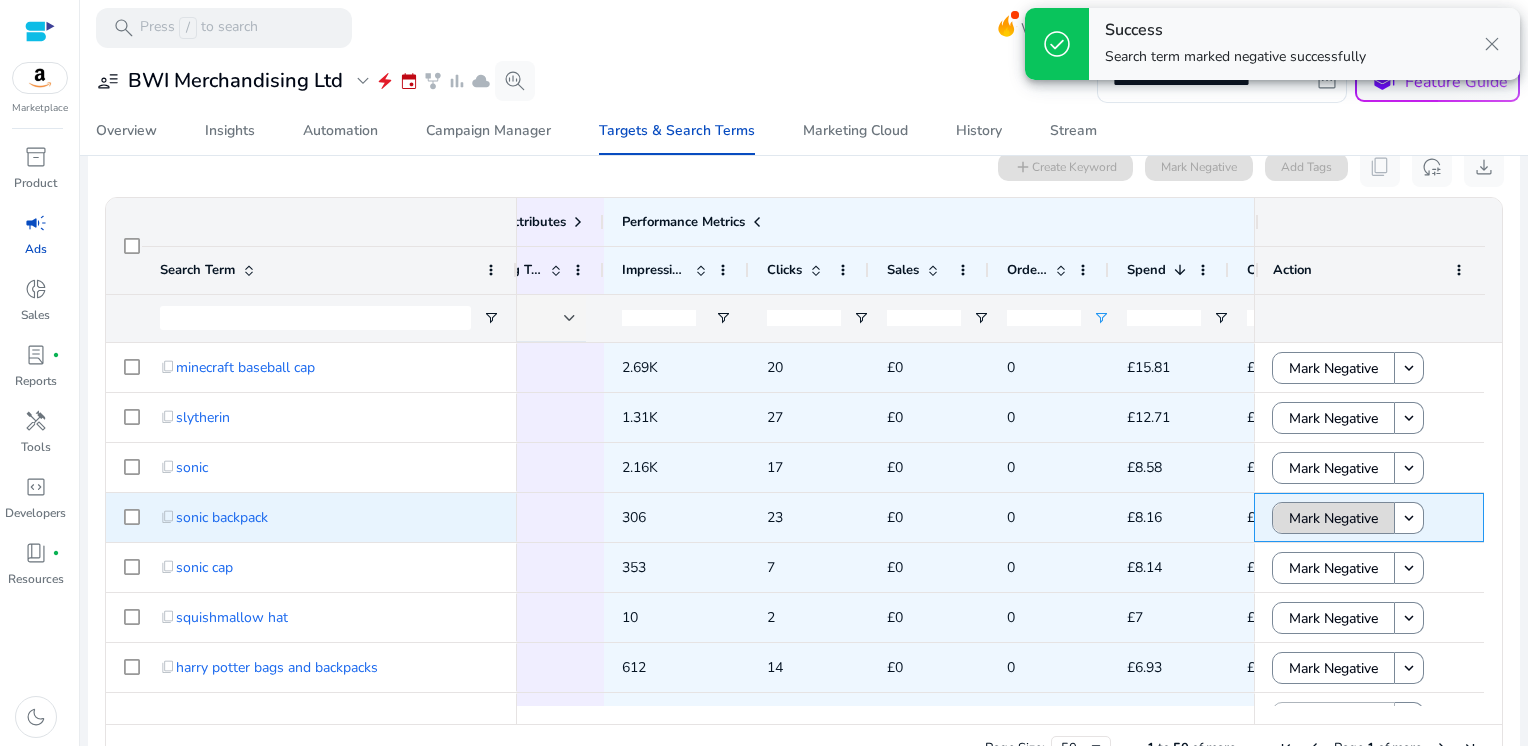 click on "Mark Negative" 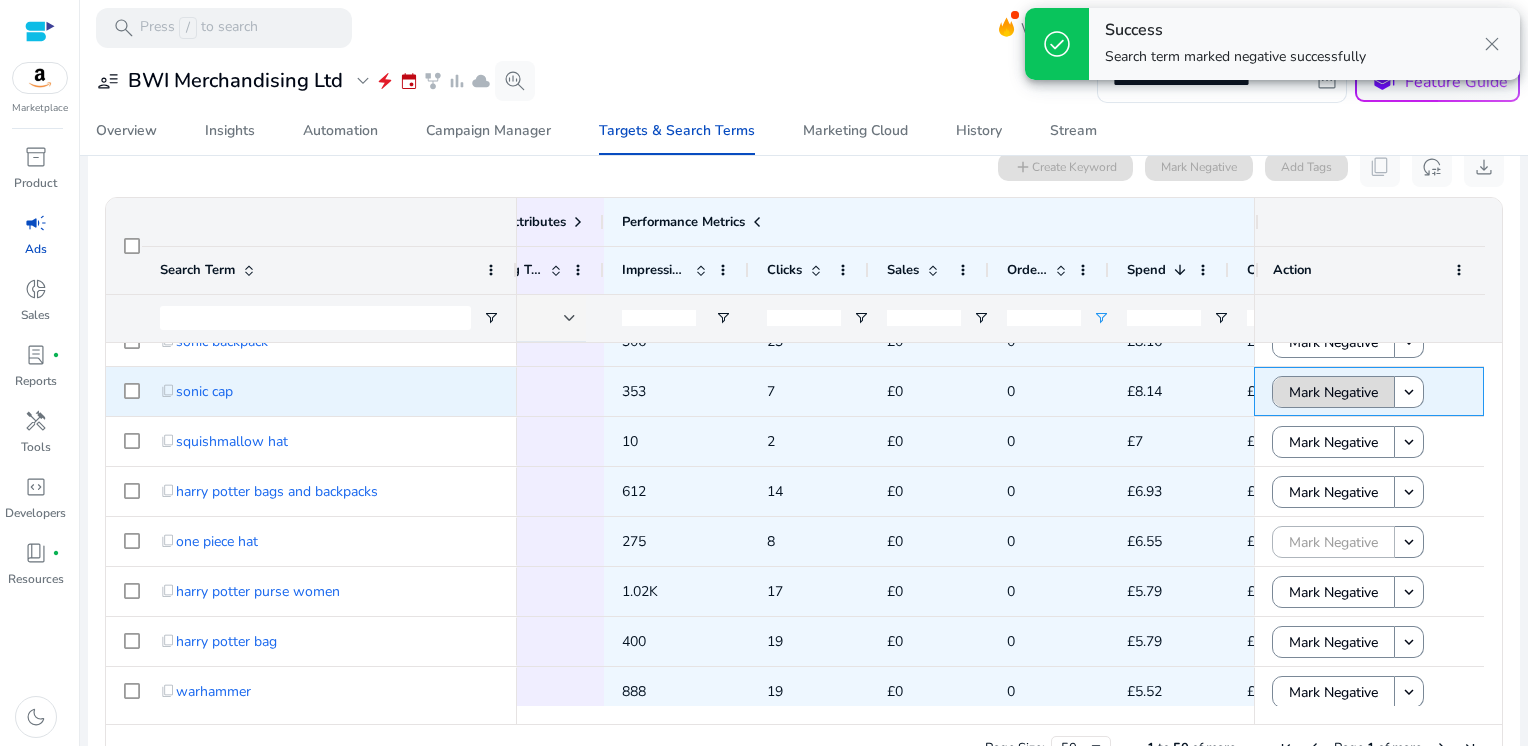 click on "Mark Negative" 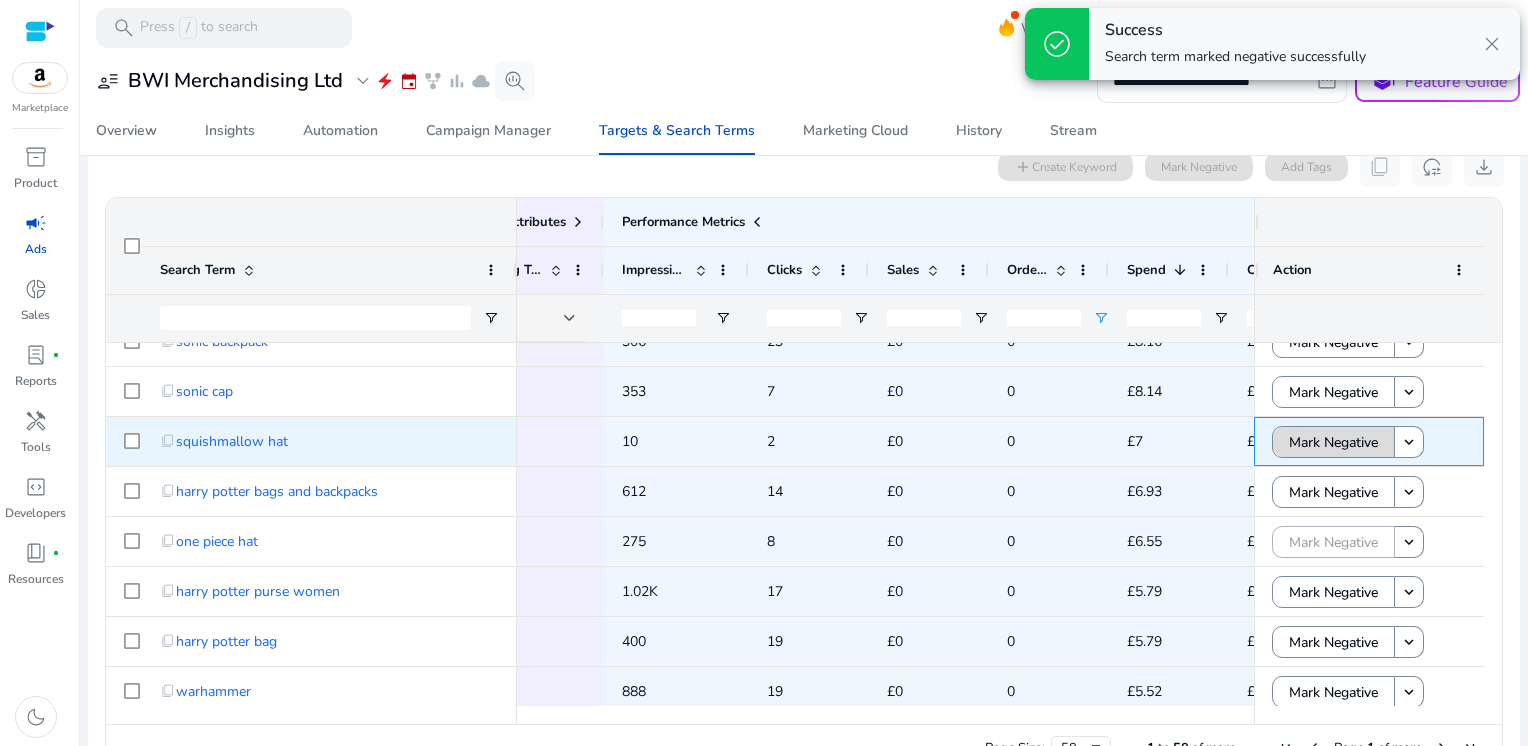 click on "Mark Negative" 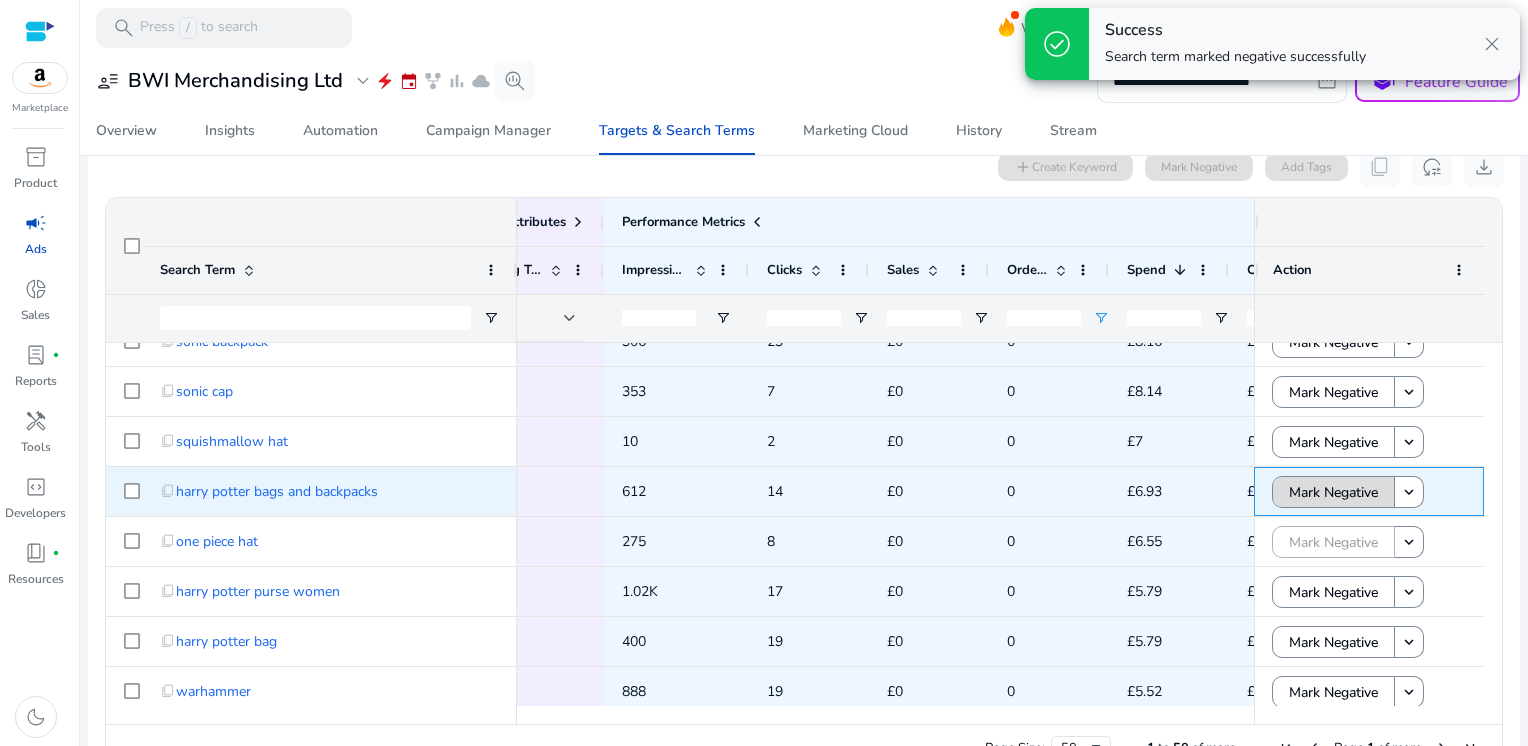 click on "Mark Negative" 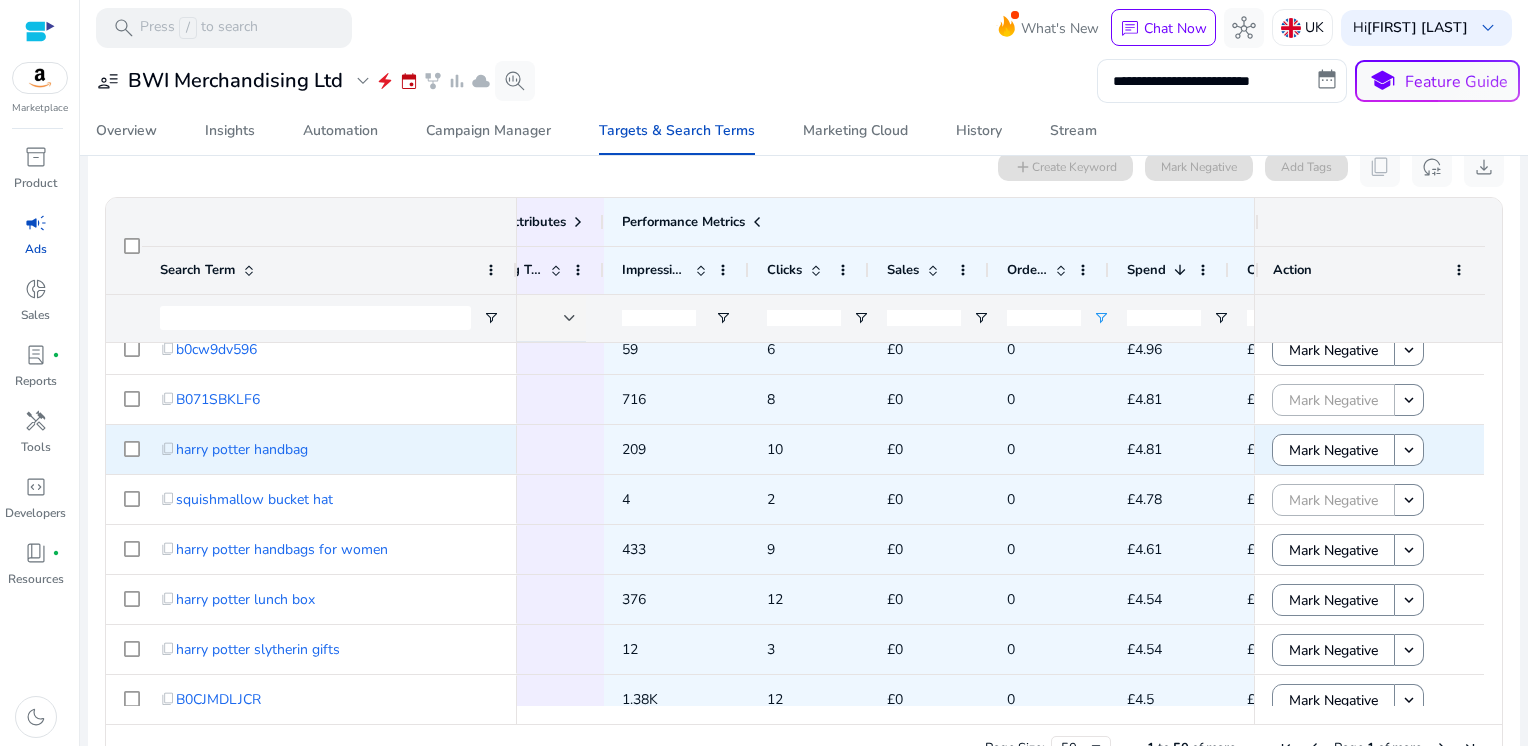 type 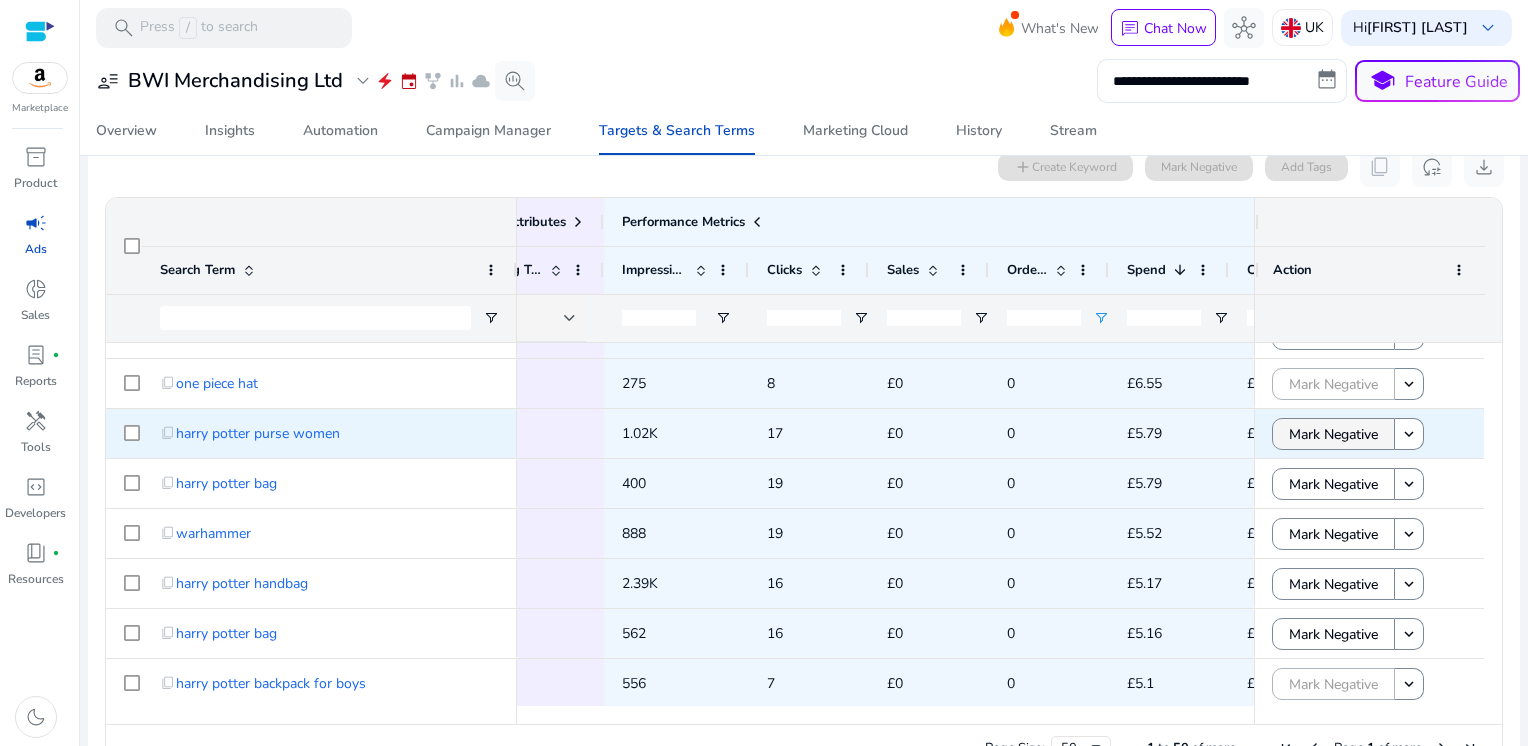 click on "Mark Negative" 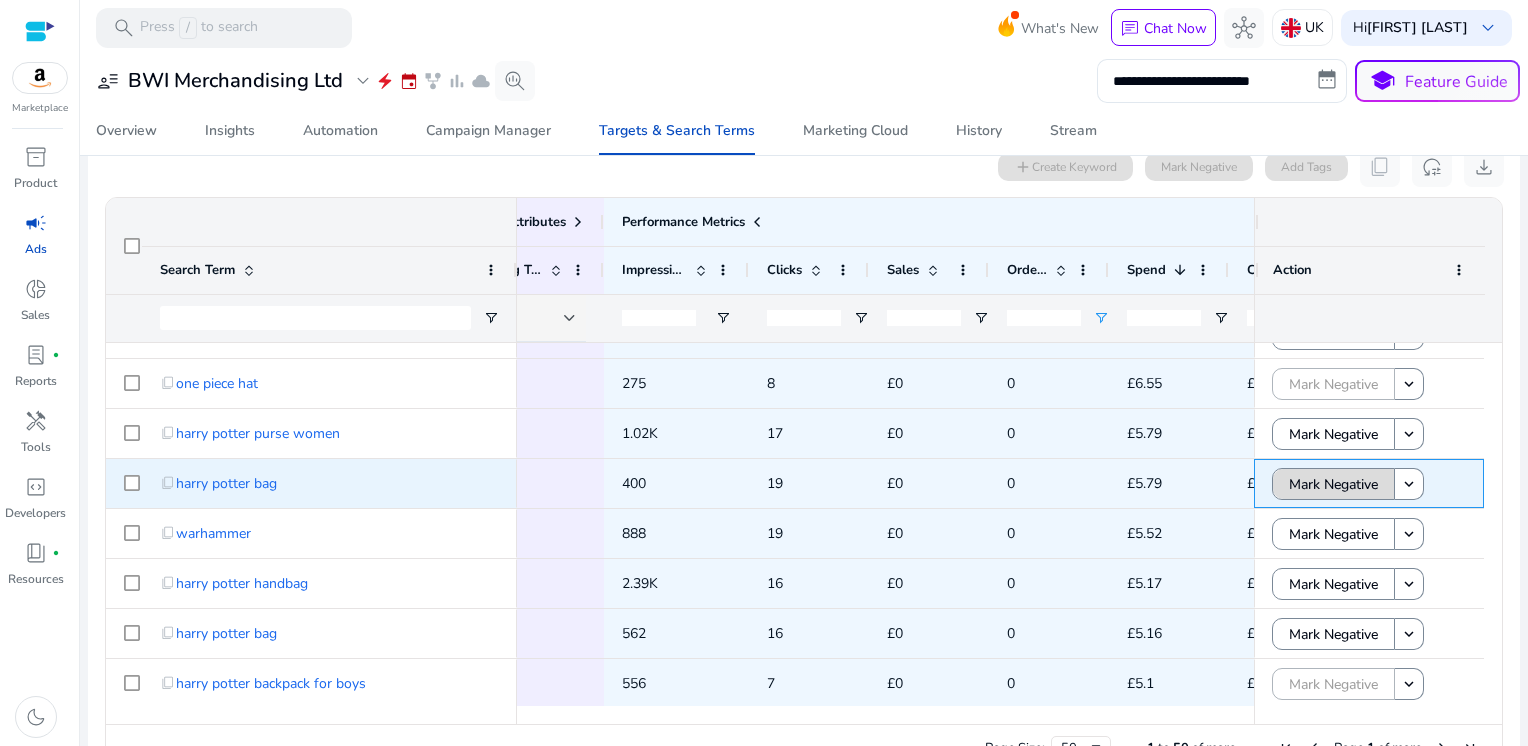 click on "Mark Negative" 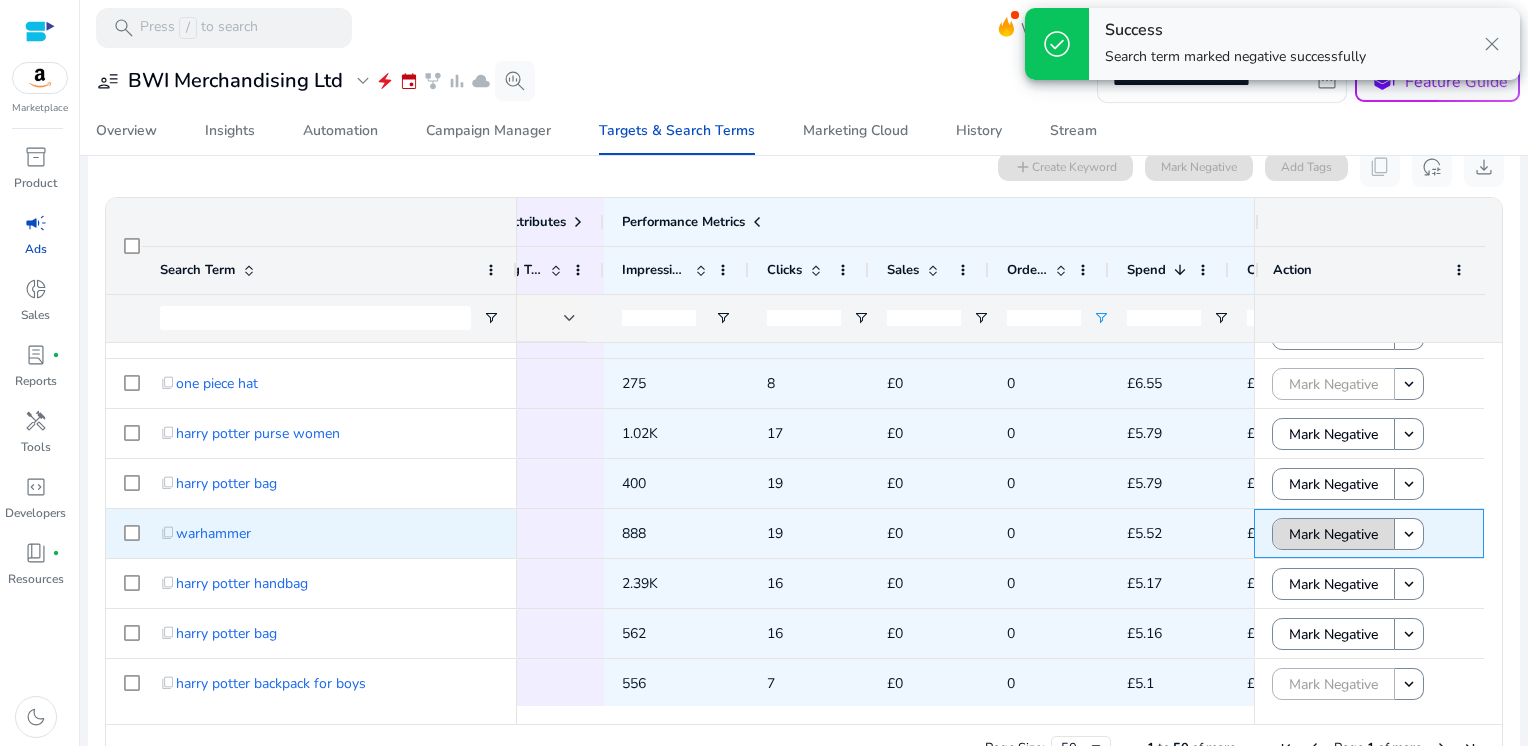 click on "Mark Negative" 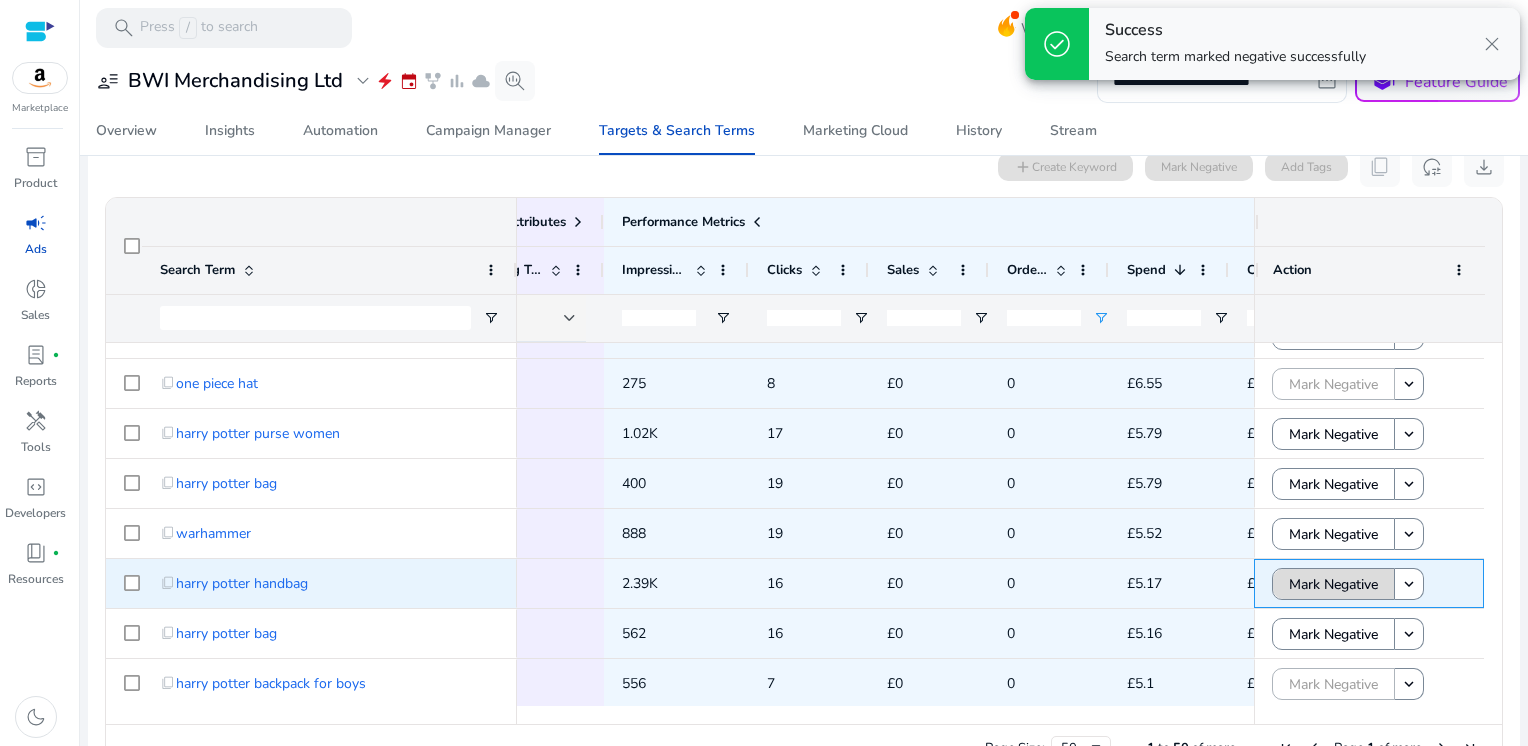 click on "Mark Negative" 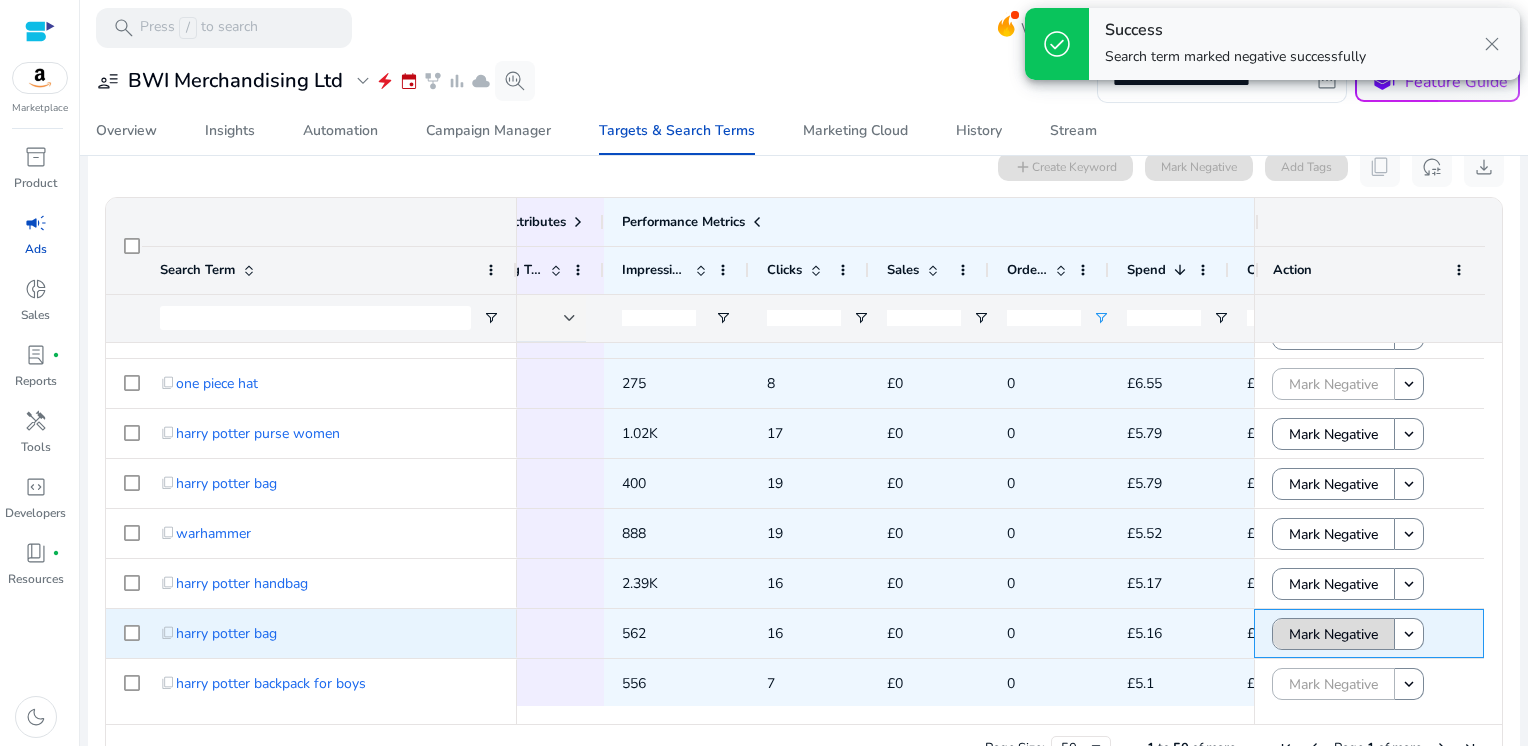click on "Mark Negative" 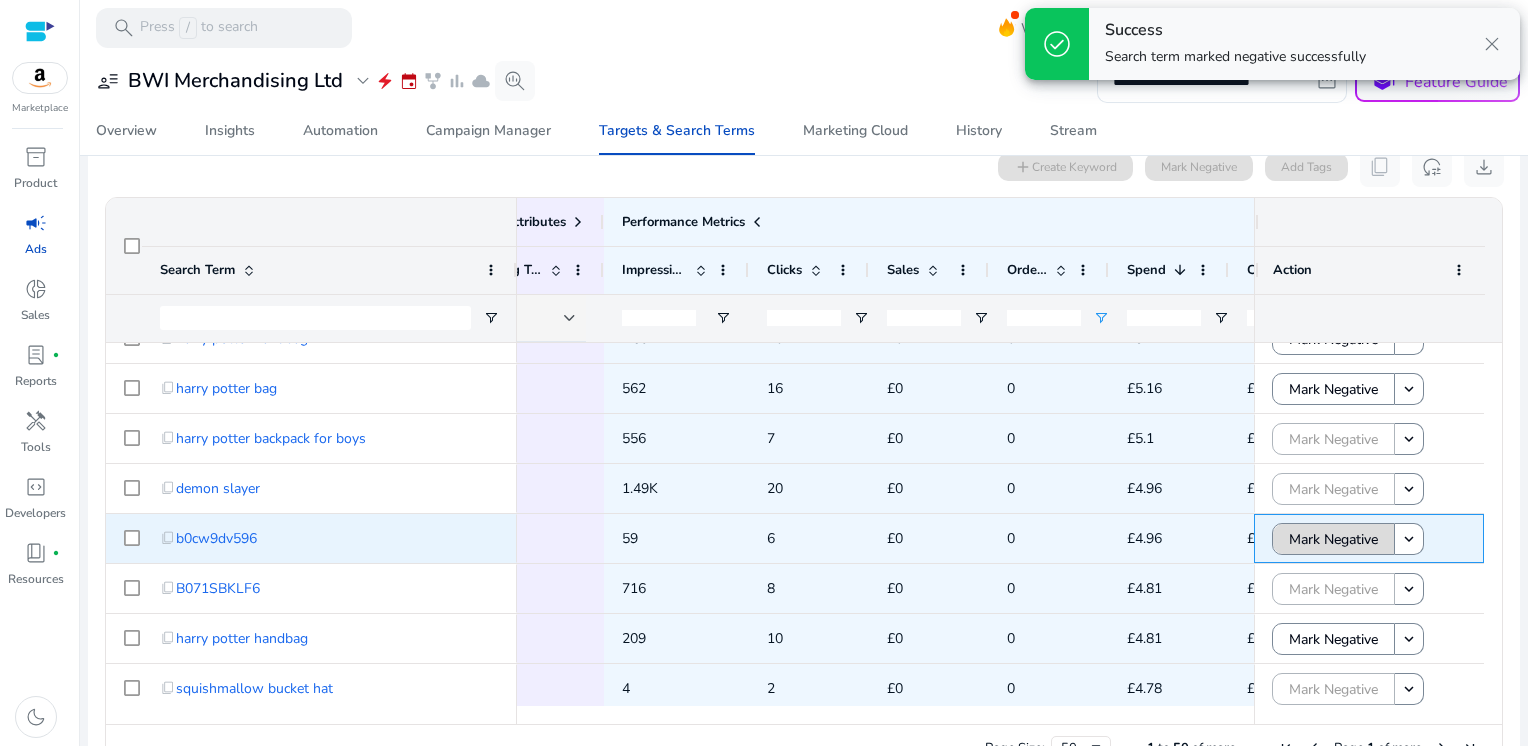click on "Mark Negative" 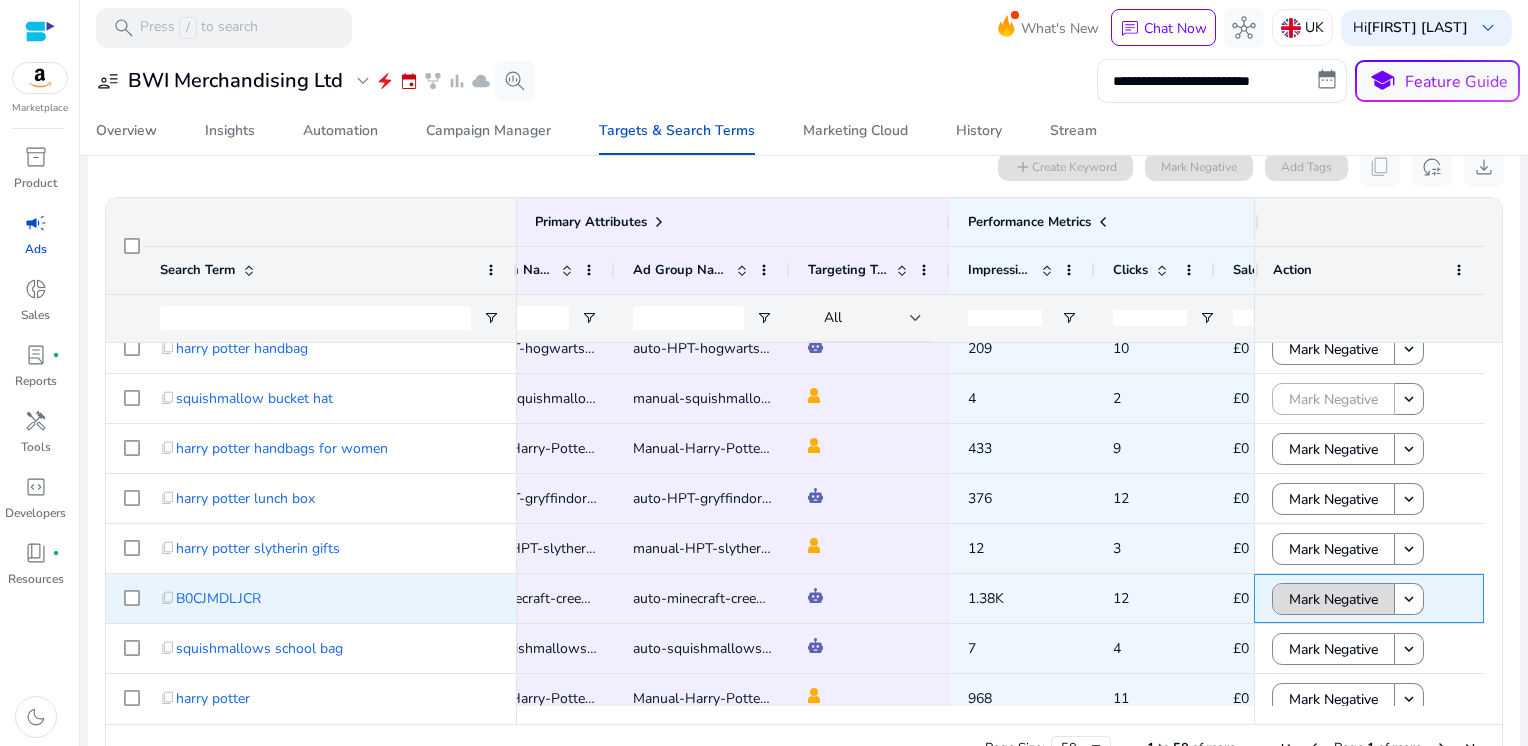 click on "Mark Negative" 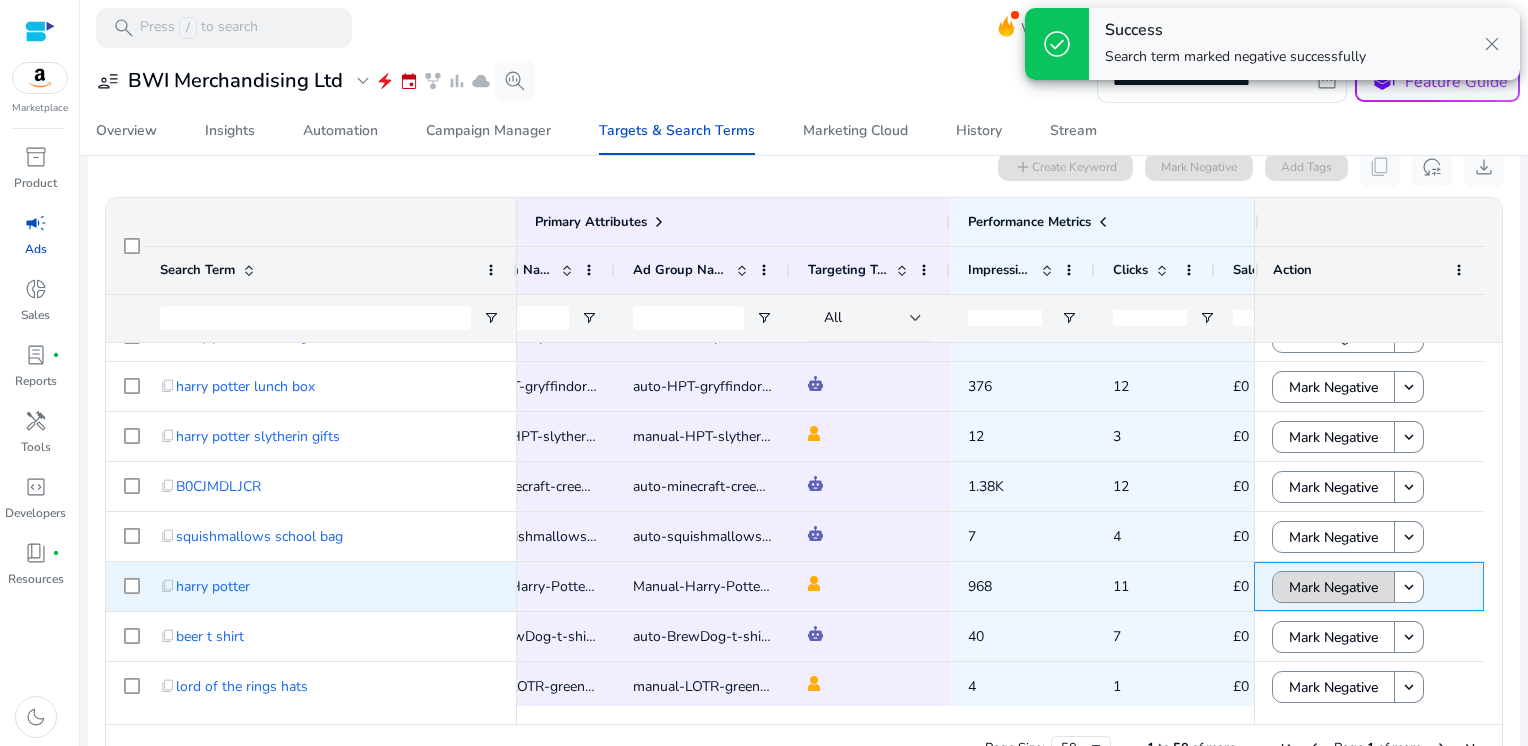 click on "Mark Negative" 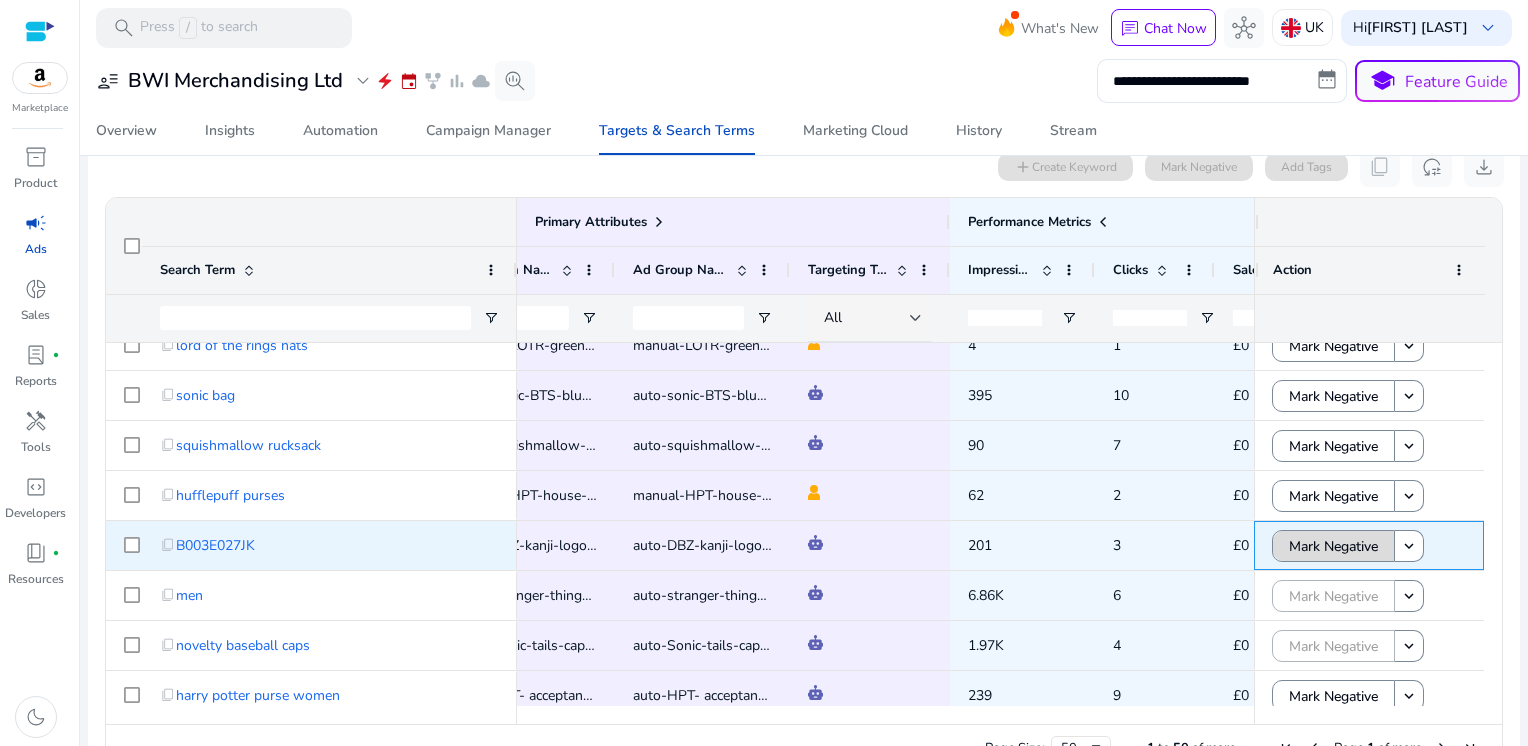 click on "Mark Negative" 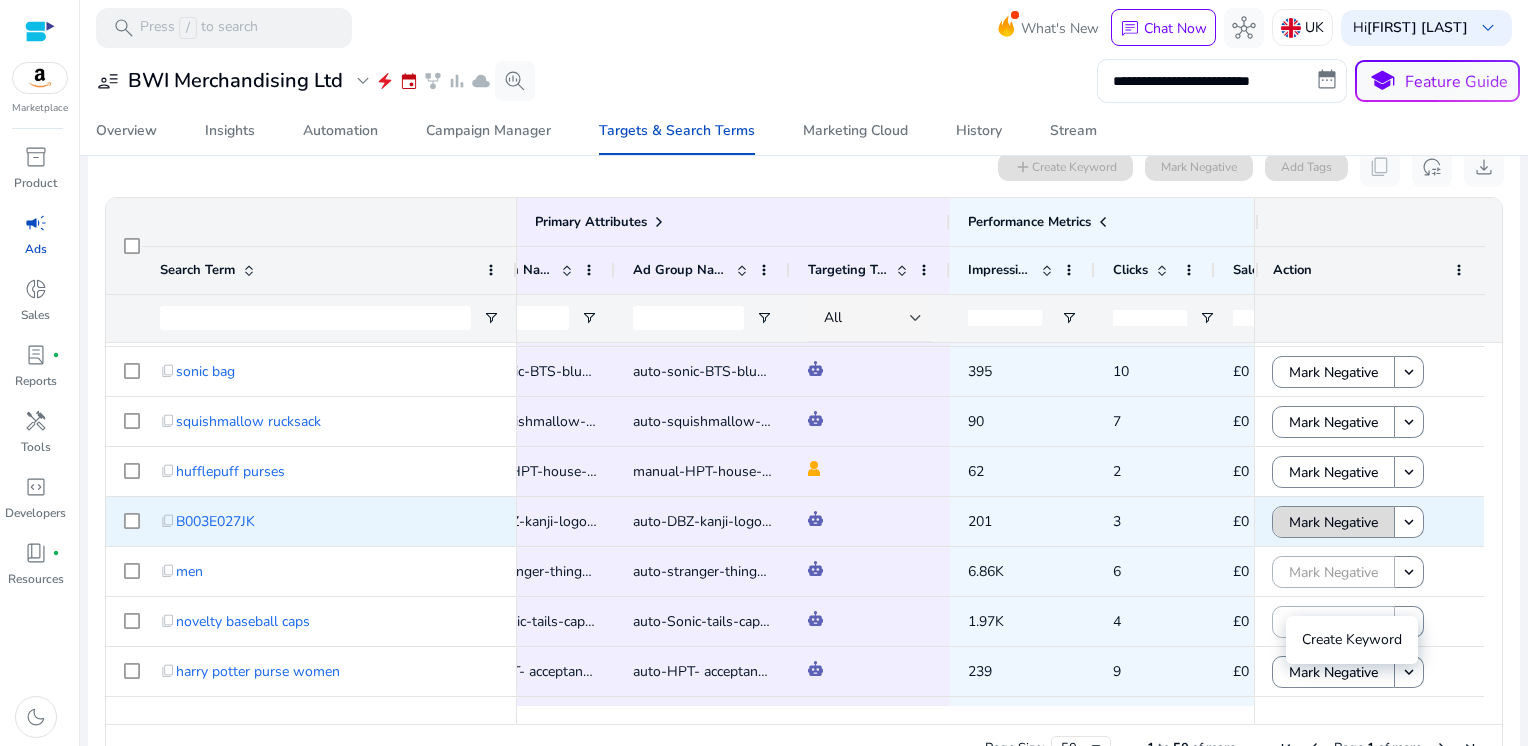 click on "Mark Negative" 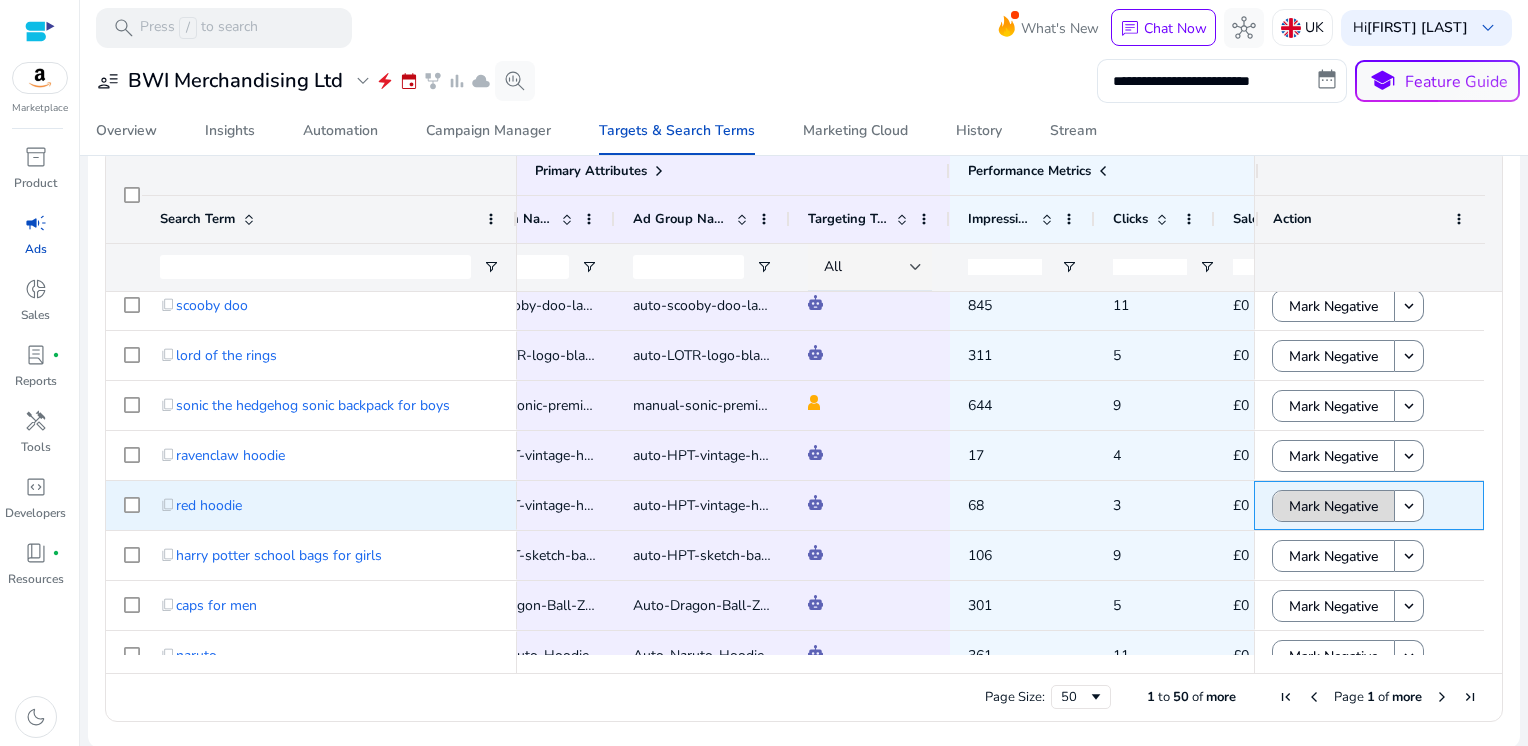 click on "Mark Negative" 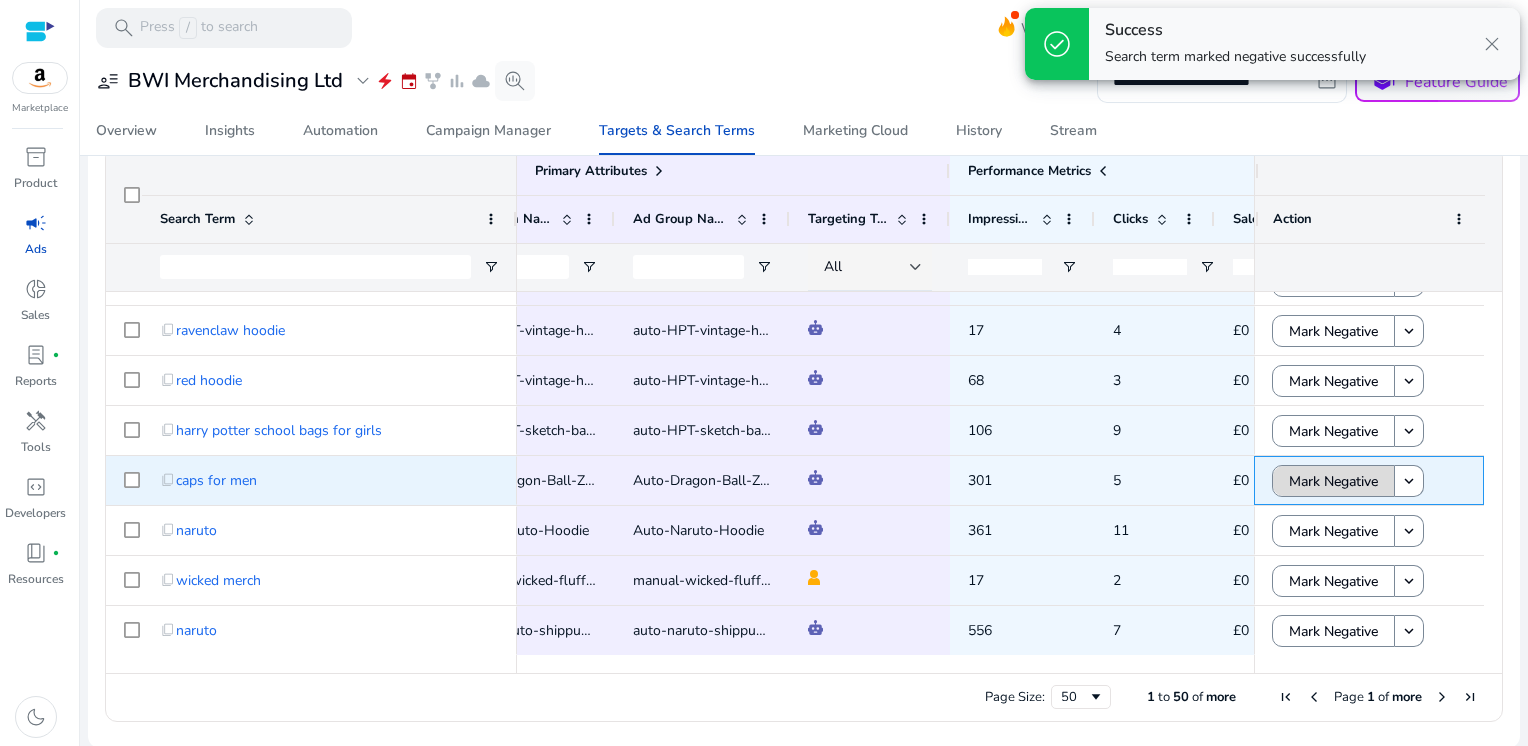 click on "Mark Negative" 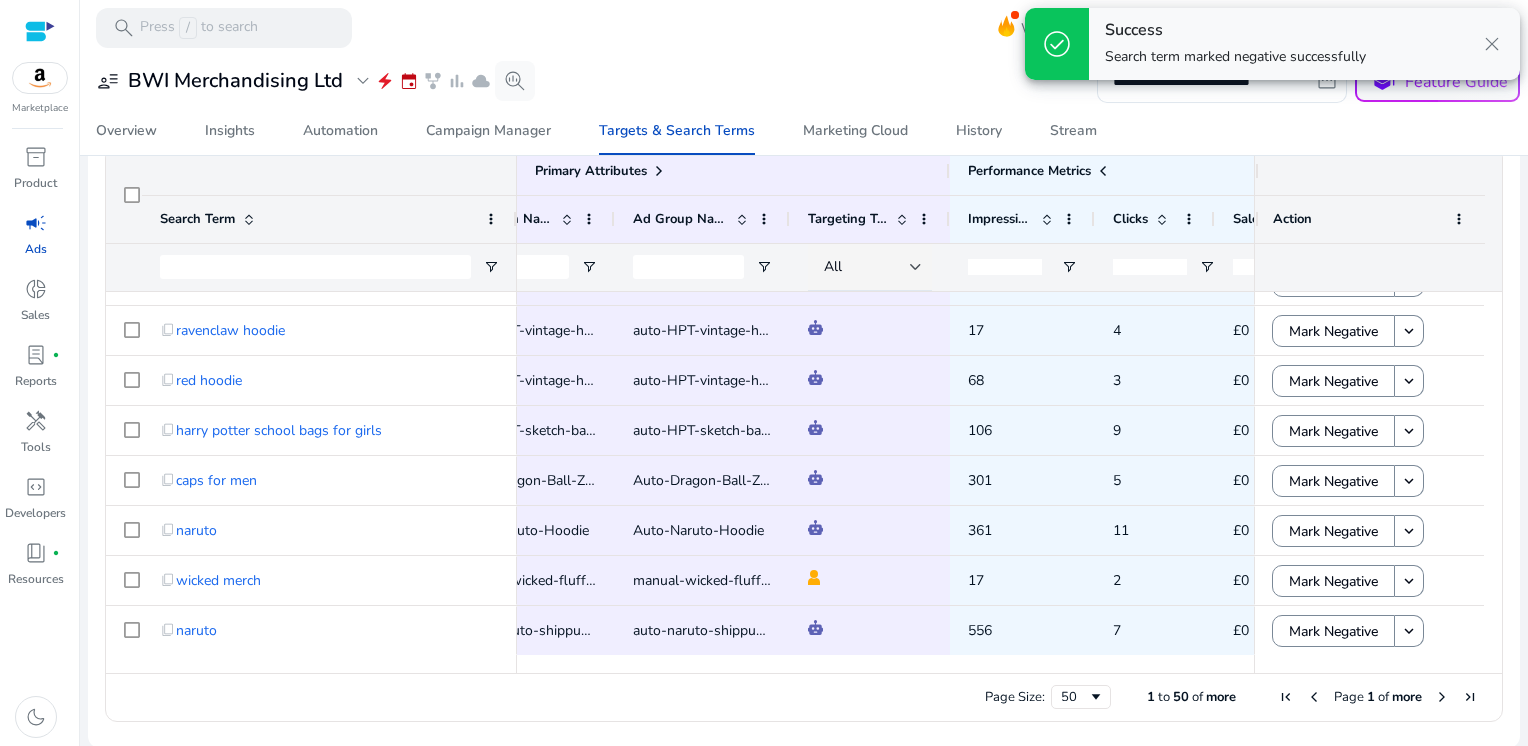click at bounding box center (1442, 697) 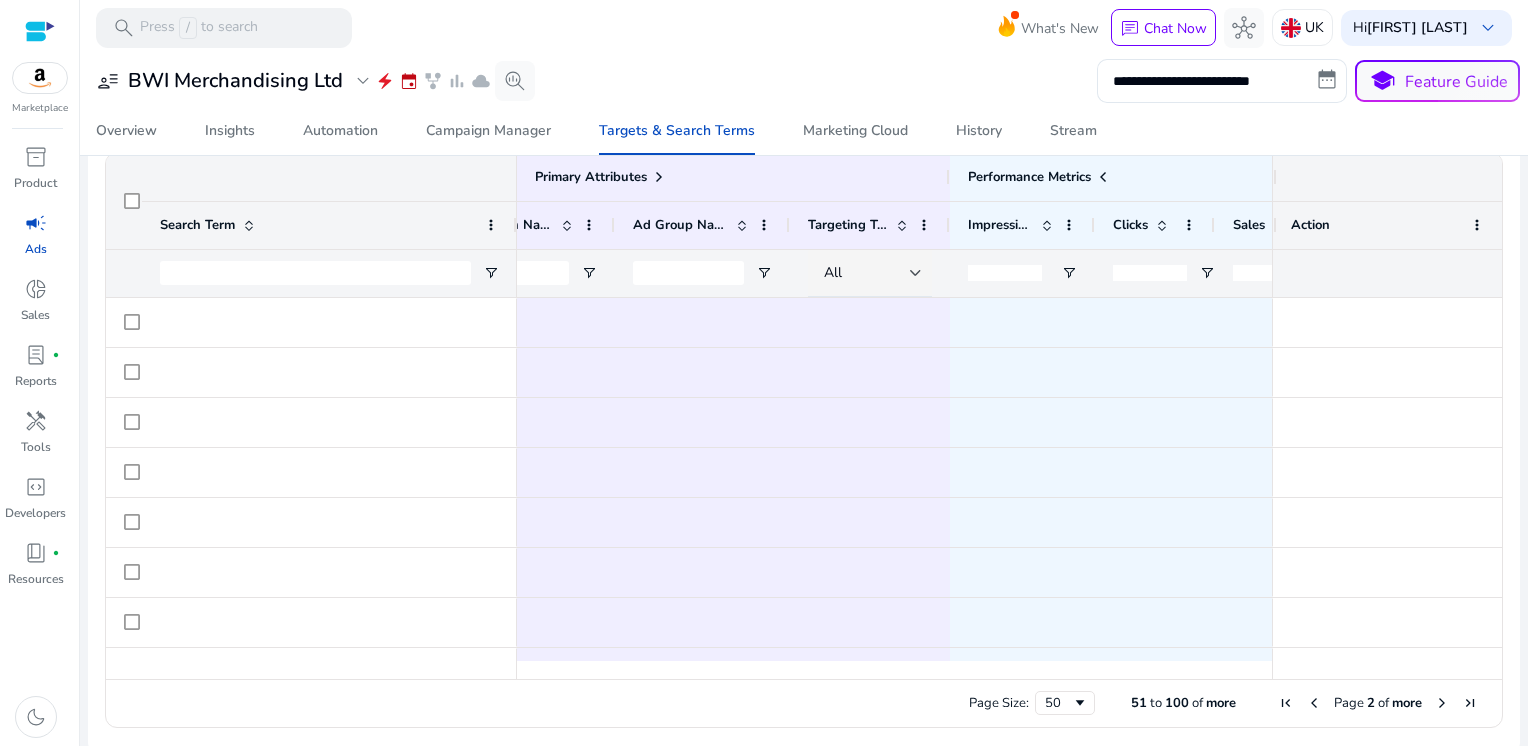 scroll, scrollTop: 239, scrollLeft: 0, axis: vertical 